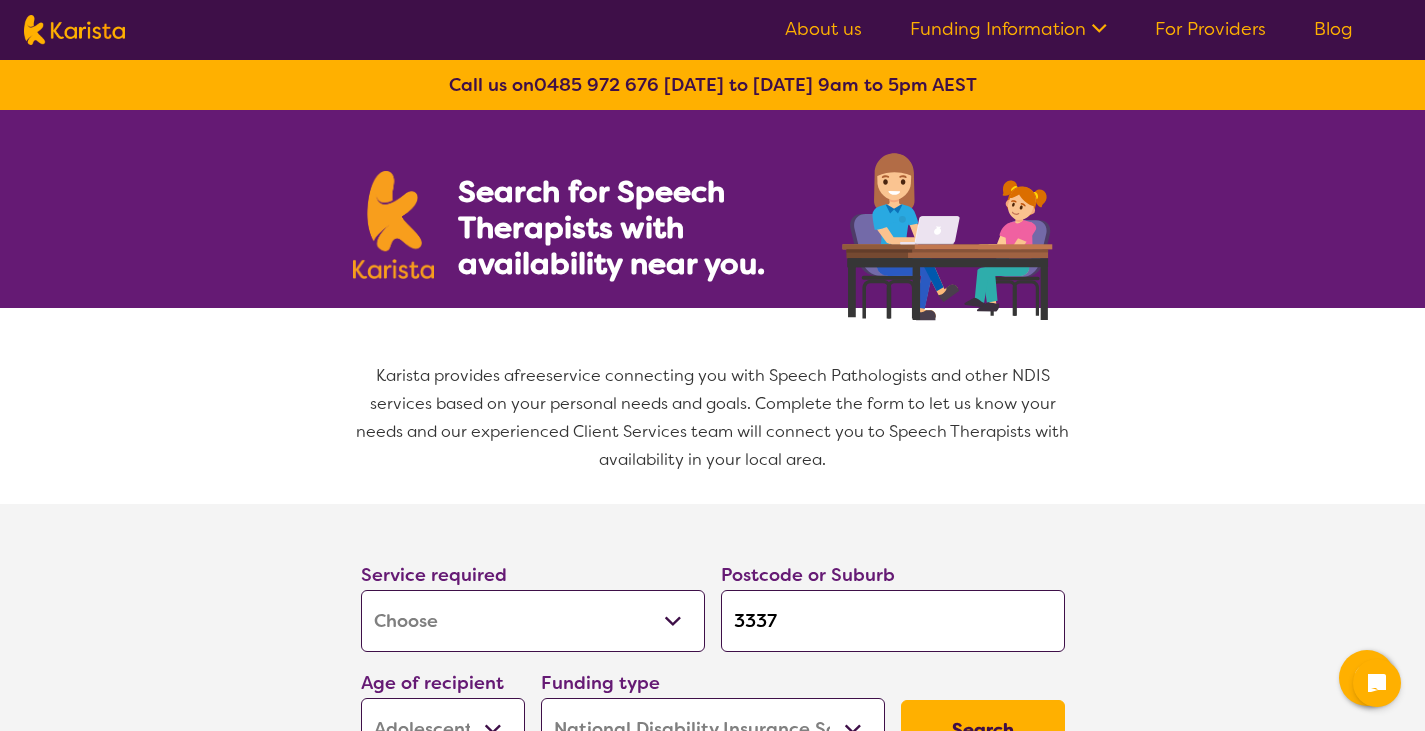 select on "[MEDICAL_DATA]" 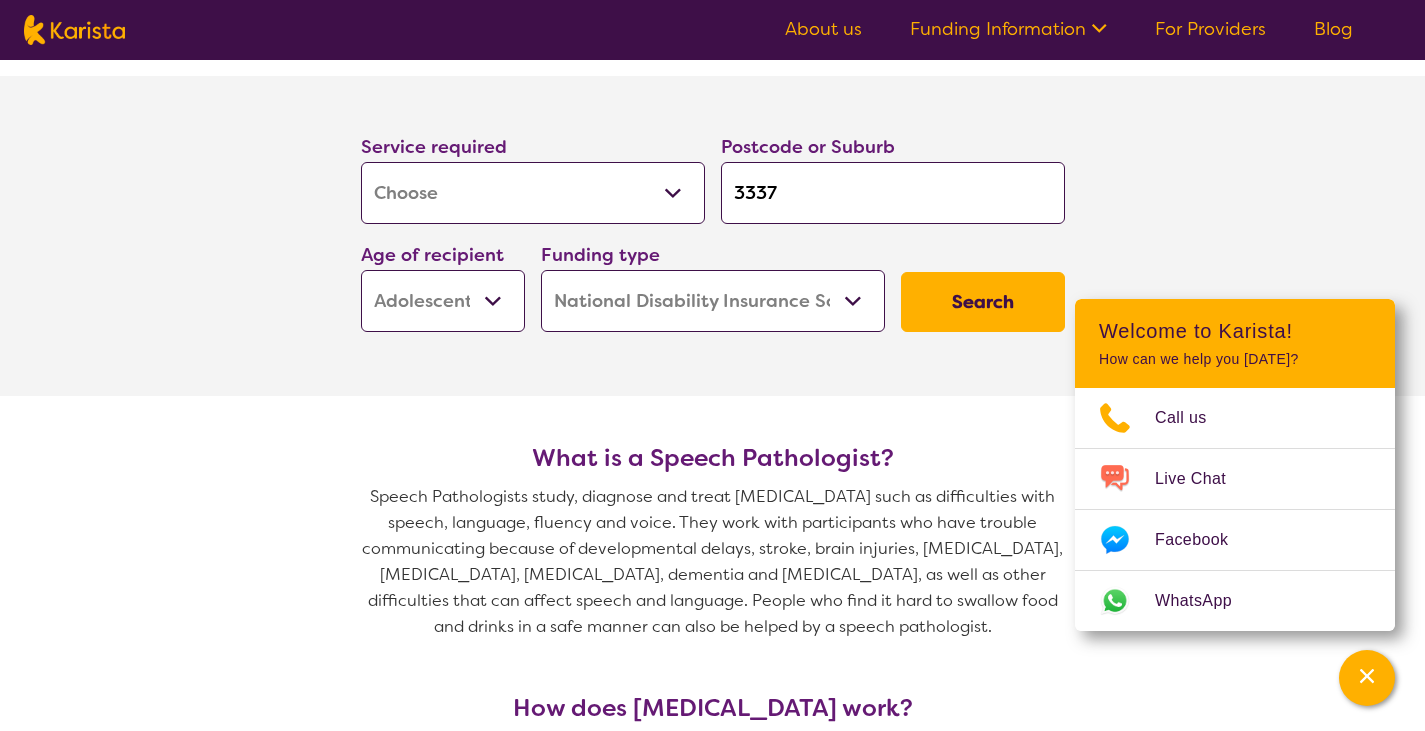 scroll, scrollTop: 428, scrollLeft: 0, axis: vertical 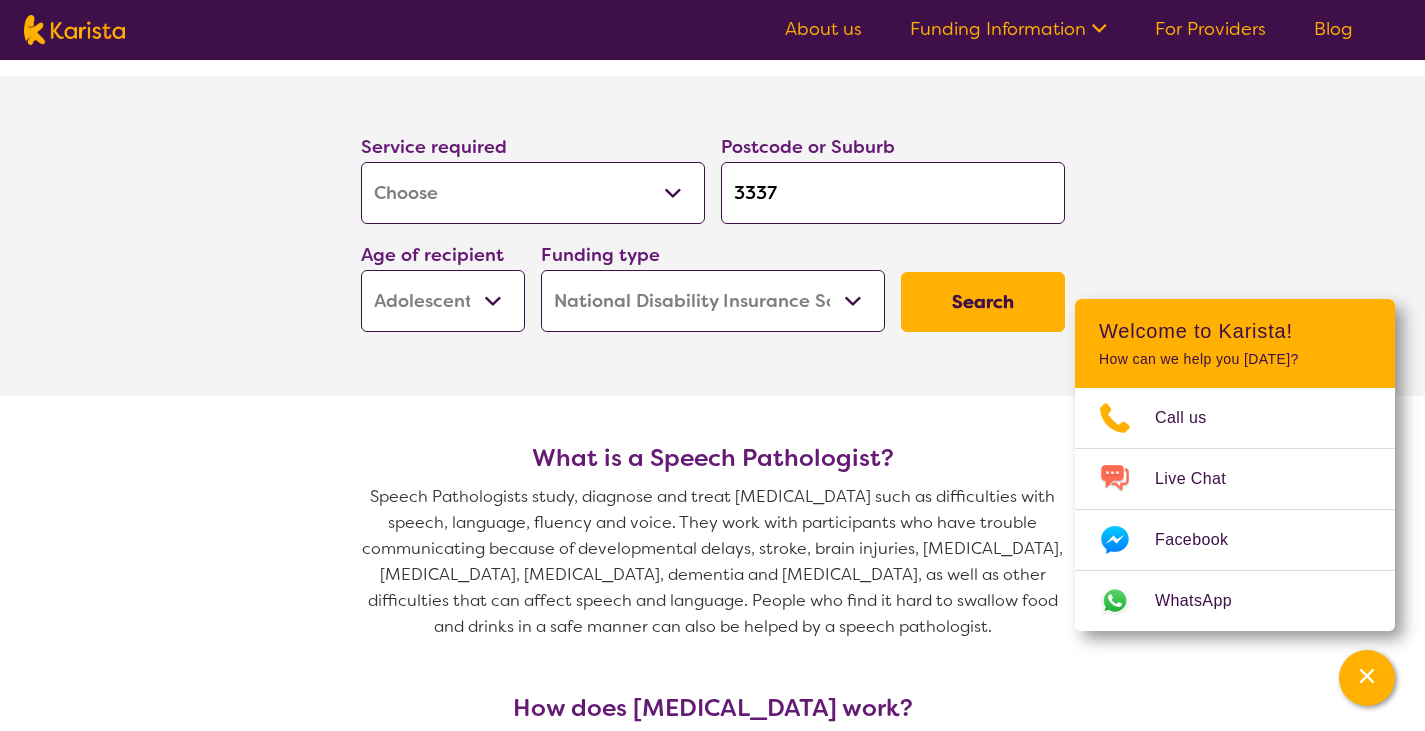 click on "Service required Allied Health Assistant Assessment ([MEDICAL_DATA] or [MEDICAL_DATA]) Behaviour support Counselling Dietitian Domestic and home help Employment Support Exercise physiology Home Care Package Provider Key Worker NDIS Plan management NDIS Support Coordination Nursing services [MEDICAL_DATA] Personal care Physiotherapy [MEDICAL_DATA] Psychology Psychosocial Recovery Coach Respite [MEDICAL_DATA] Support worker Supported accommodation" at bounding box center (533, 178) 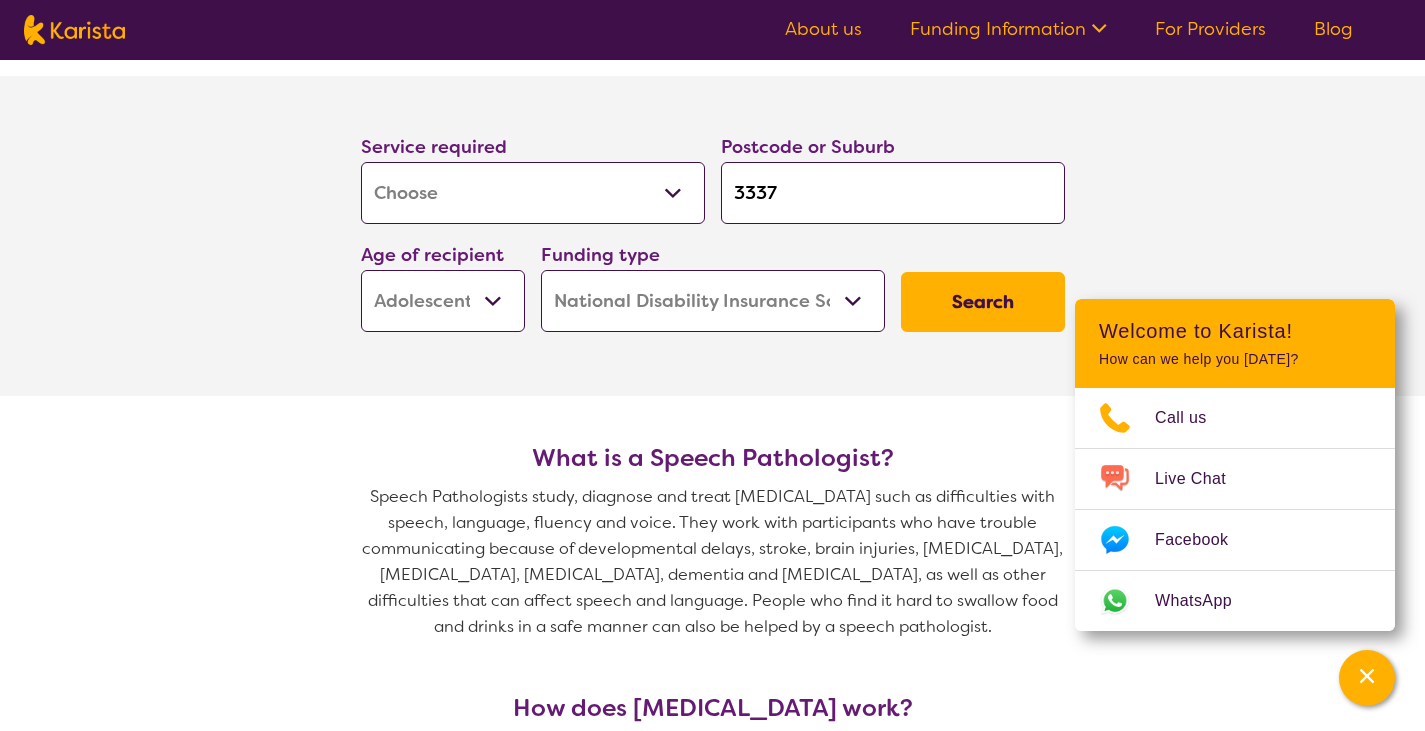 click on "Allied Health Assistant Assessment ([MEDICAL_DATA] or [MEDICAL_DATA]) Behaviour support Counselling Dietitian Domestic and home help Employment Support Exercise physiology Home Care Package Provider Key Worker NDIS Plan management NDIS Support Coordination Nursing services [MEDICAL_DATA] Personal care Physiotherapy [MEDICAL_DATA] Psychology Psychosocial Recovery Coach Respite [MEDICAL_DATA] Support worker Supported accommodation" at bounding box center [533, 193] 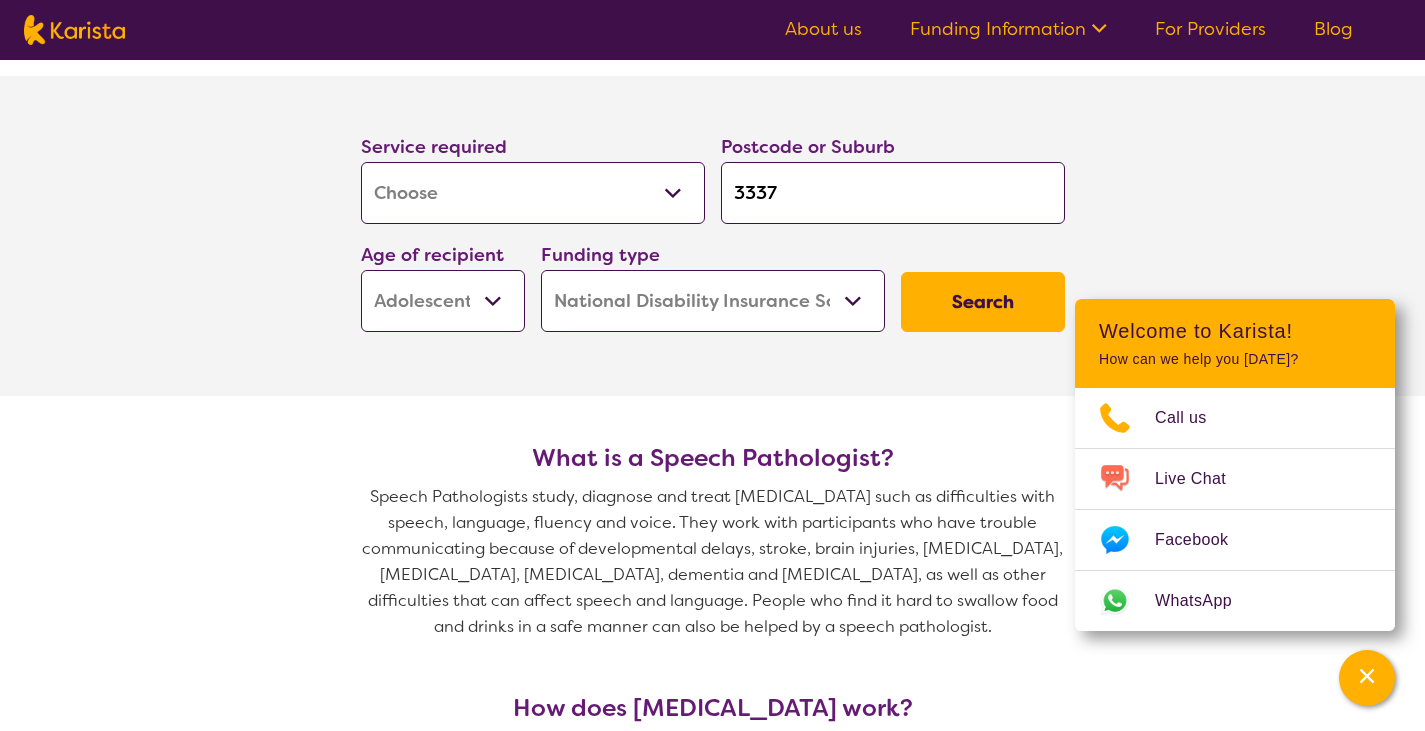 select on "Behaviour support" 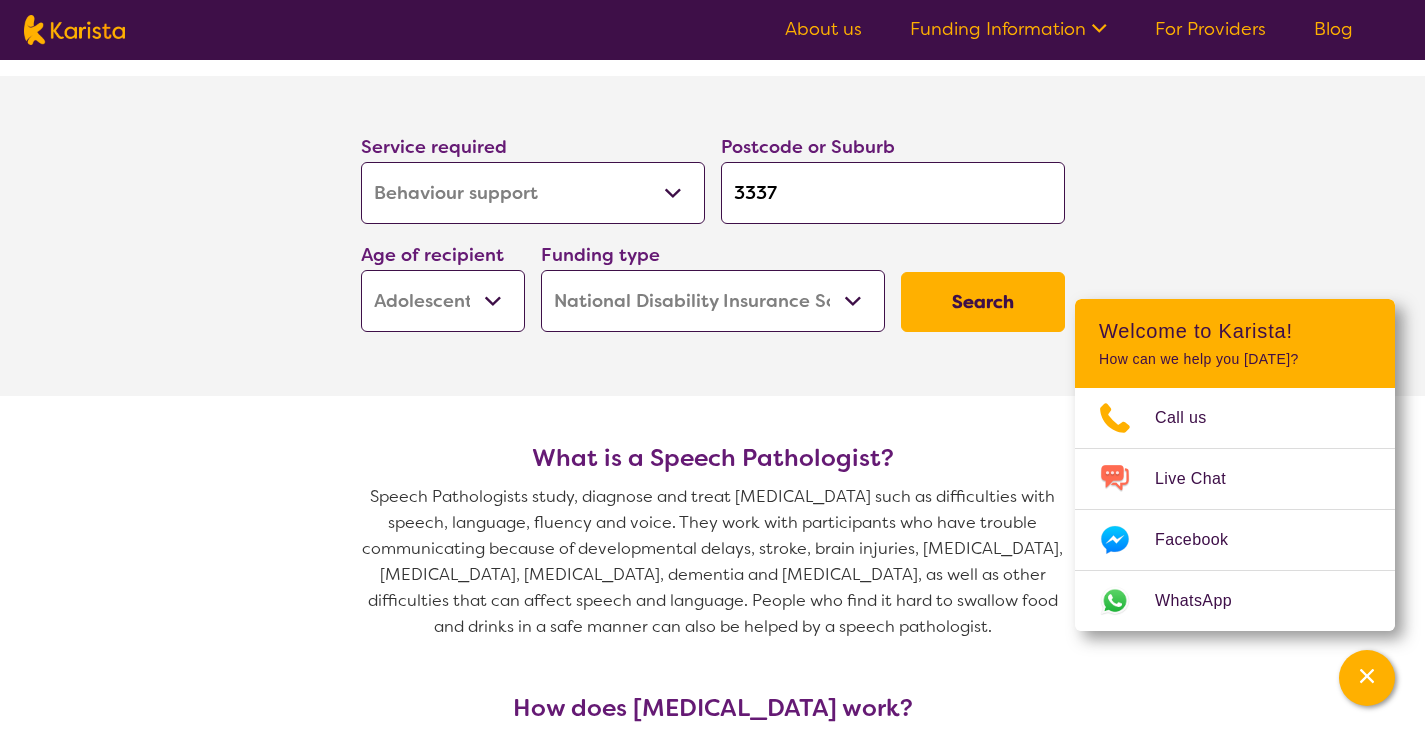 click on "Allied Health Assistant Assessment ([MEDICAL_DATA] or [MEDICAL_DATA]) Behaviour support Counselling Dietitian Domestic and home help Employment Support Exercise physiology Home Care Package Provider Key Worker NDIS Plan management NDIS Support Coordination Nursing services [MEDICAL_DATA] Personal care Physiotherapy [MEDICAL_DATA] Psychology Psychosocial Recovery Coach Respite [MEDICAL_DATA] Support worker Supported accommodation" at bounding box center (533, 193) 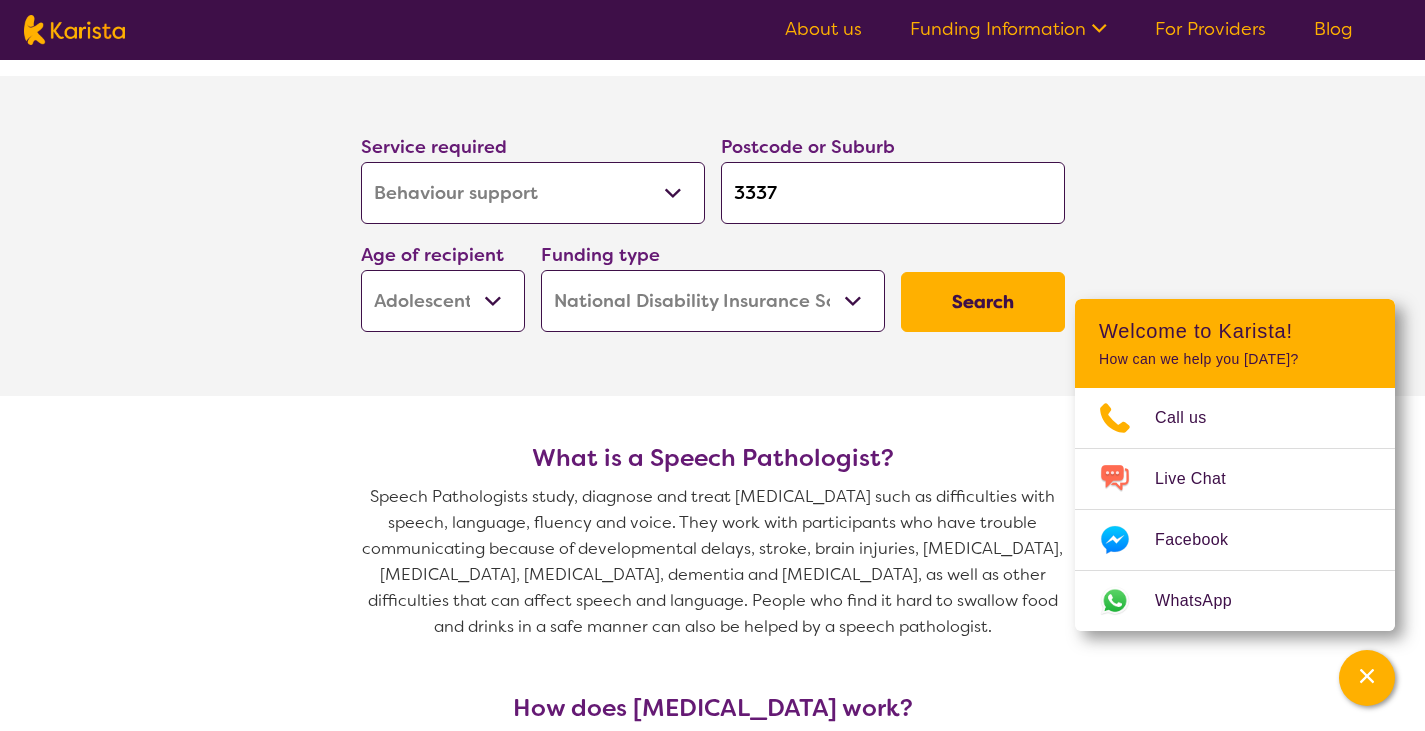 select on "Behaviour support" 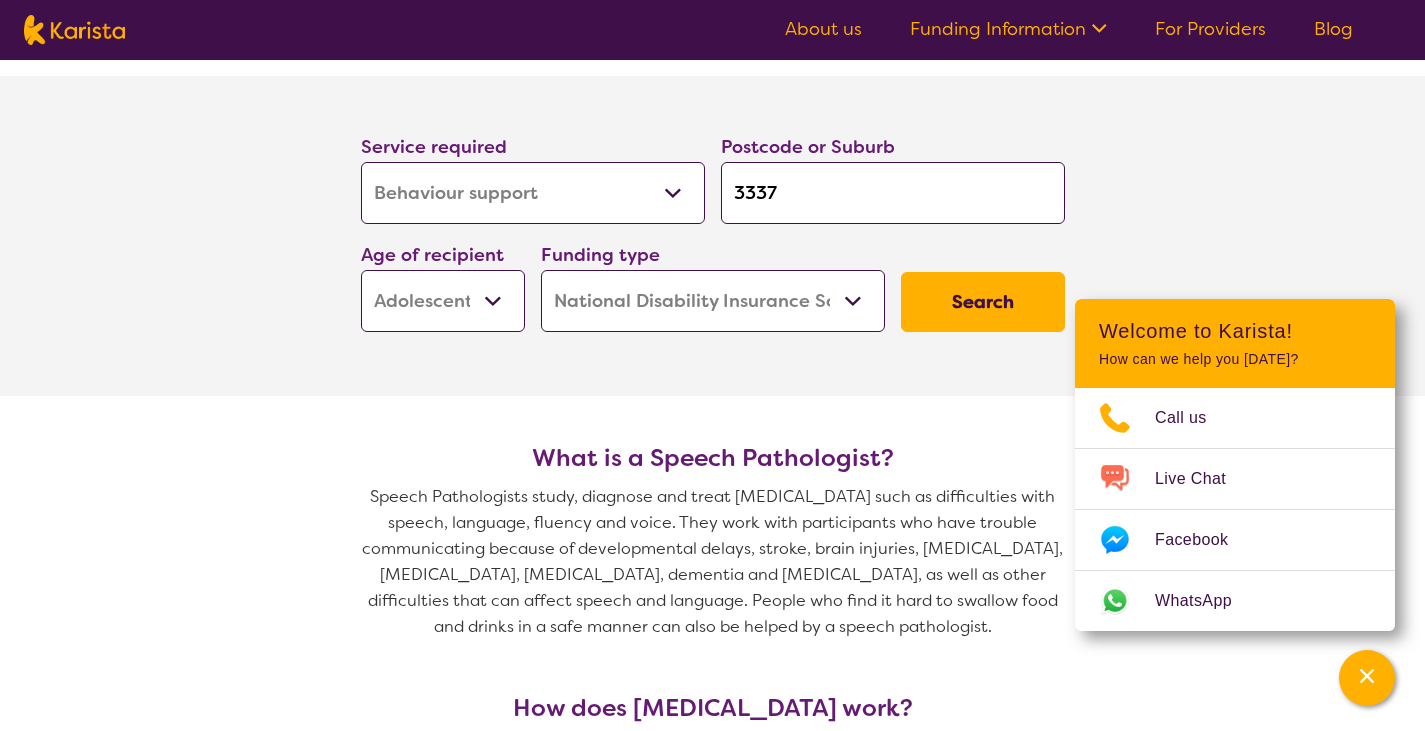 click on "Early Childhood - 0 to 9 Child - 10 to 11 Adolescent - 12 to 17 Adult - 18 to 64 Aged - [DEMOGRAPHIC_DATA]+" at bounding box center [443, 301] 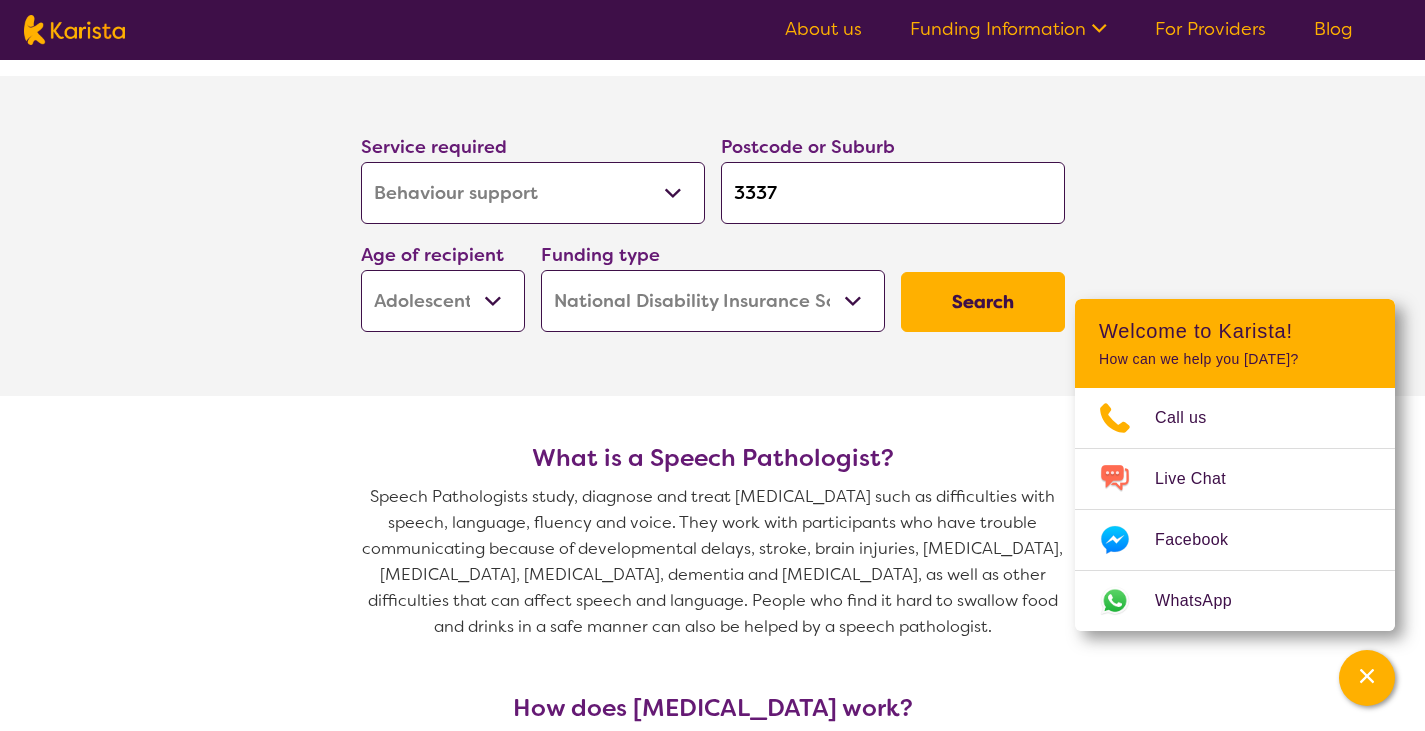 click on "Early Childhood - 0 to 9 Child - 10 to 11 Adolescent - 12 to 17 Adult - 18 to 64 Aged - [DEMOGRAPHIC_DATA]+" at bounding box center (443, 301) 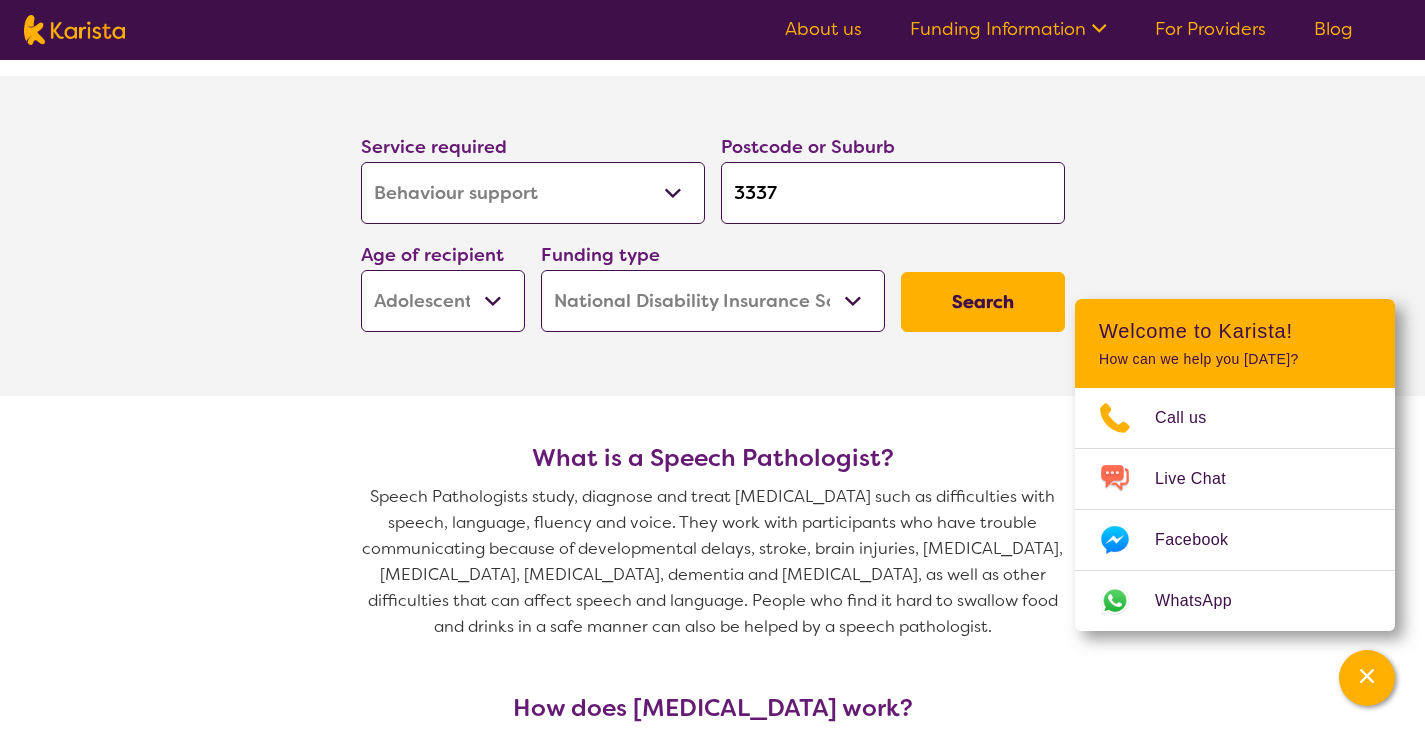 click on "Search" at bounding box center (983, 302) 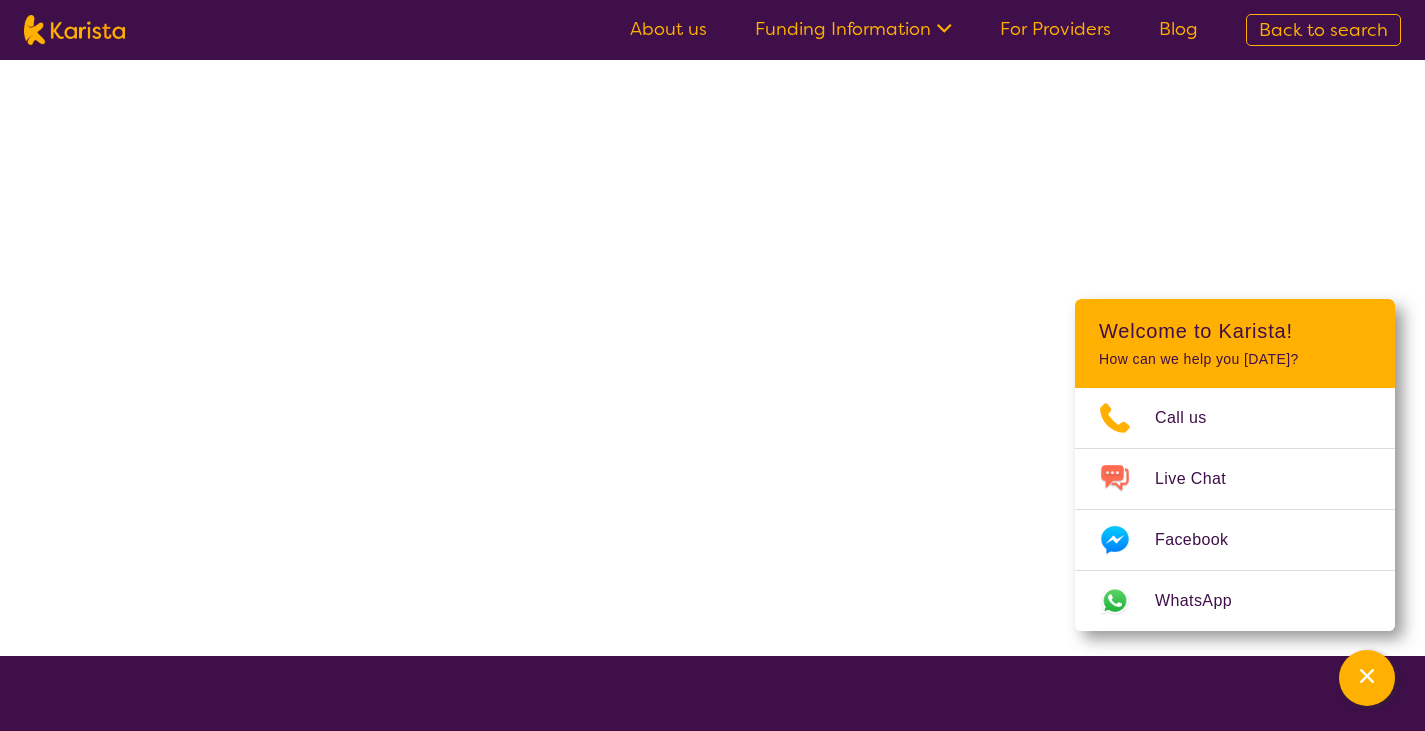 scroll, scrollTop: 0, scrollLeft: 0, axis: both 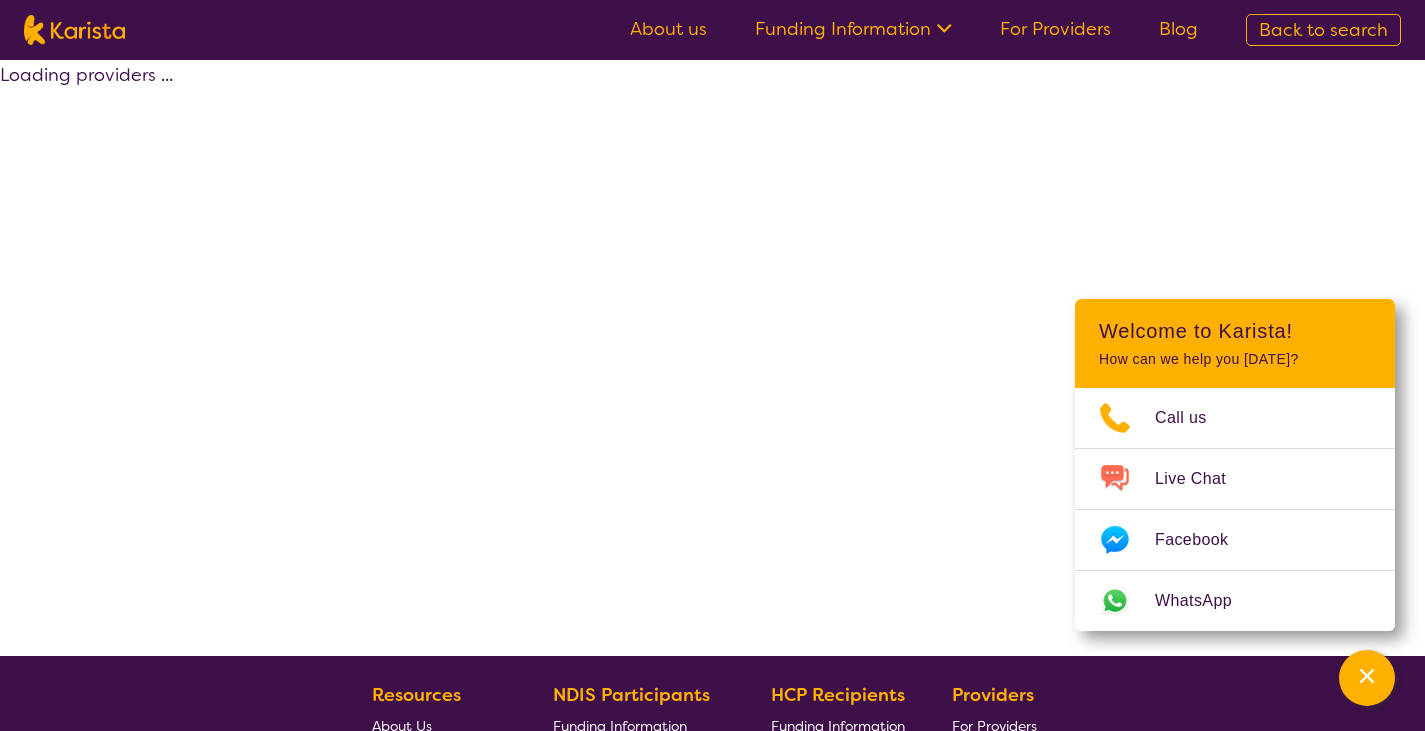 select on "by_score" 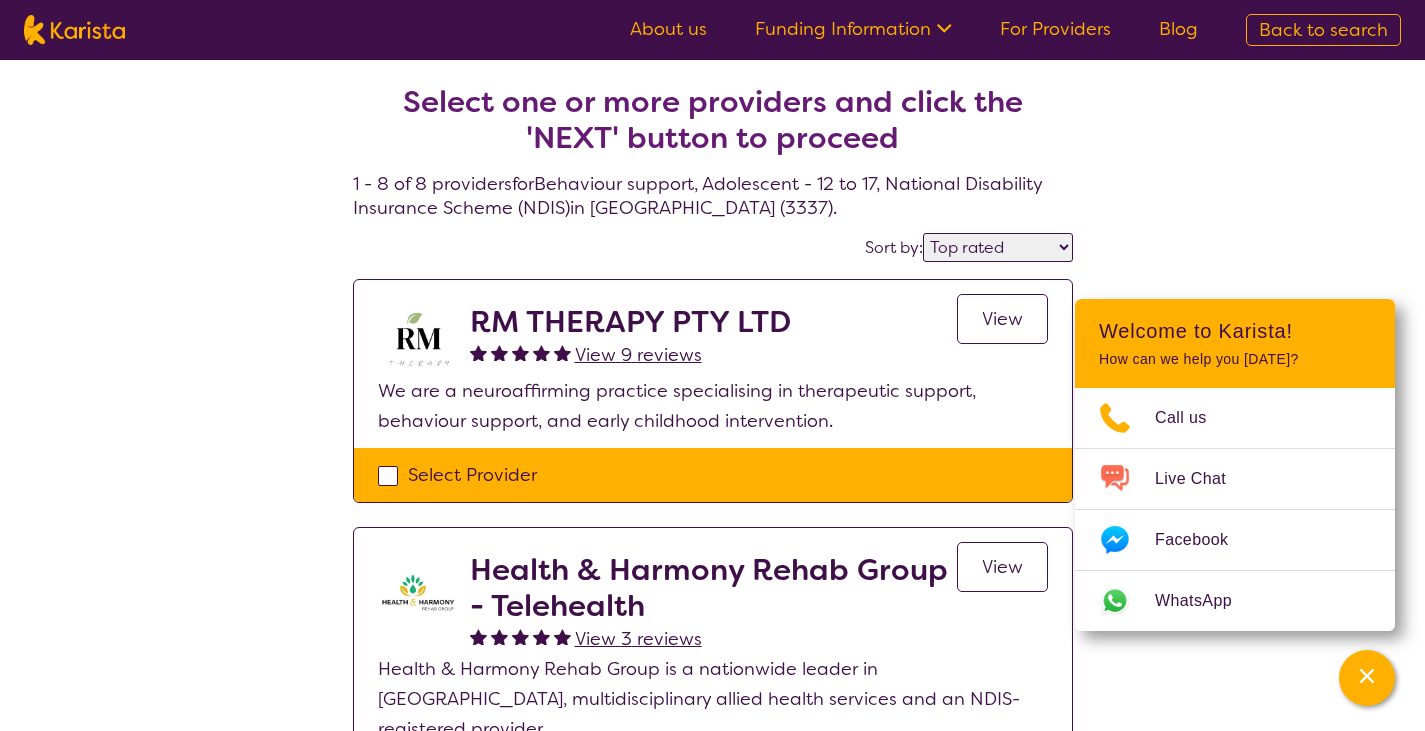 click on "Select Provider" at bounding box center (713, 475) 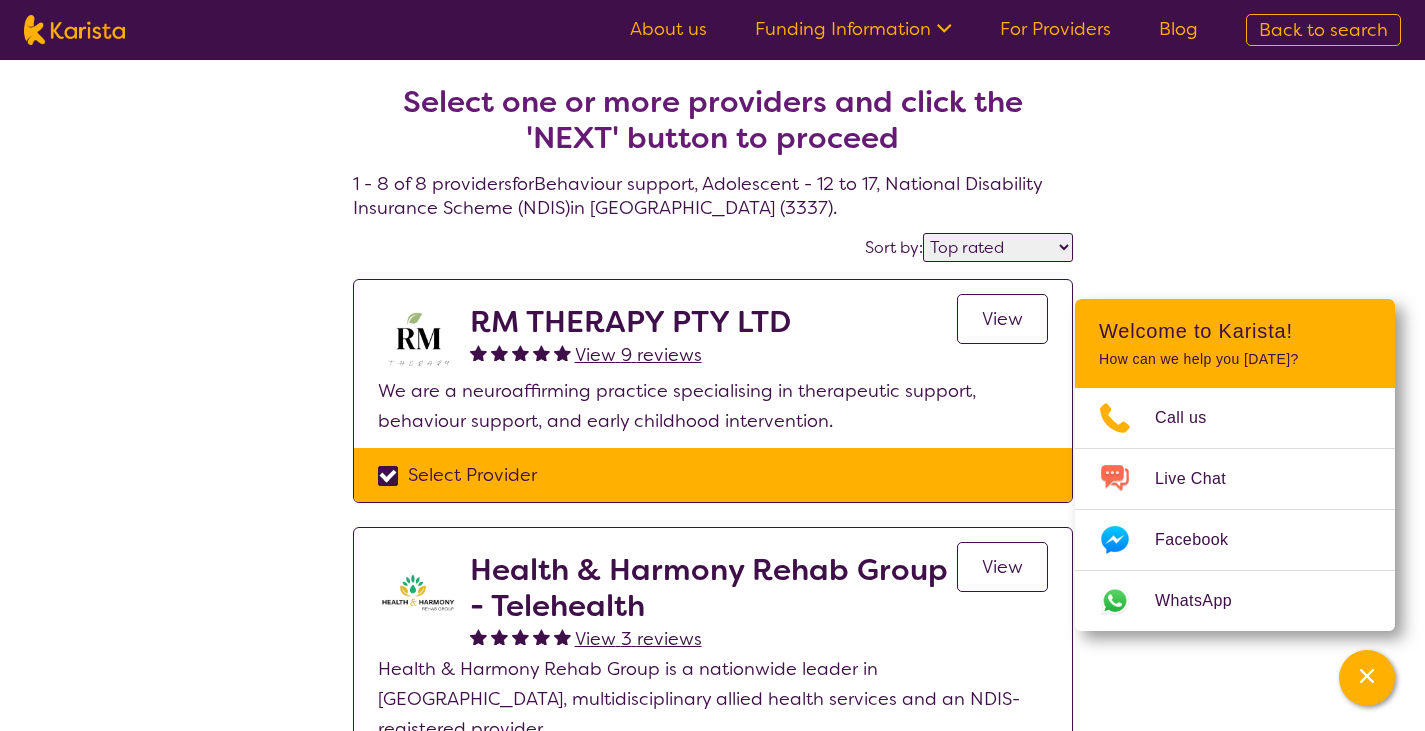 checkbox on "true" 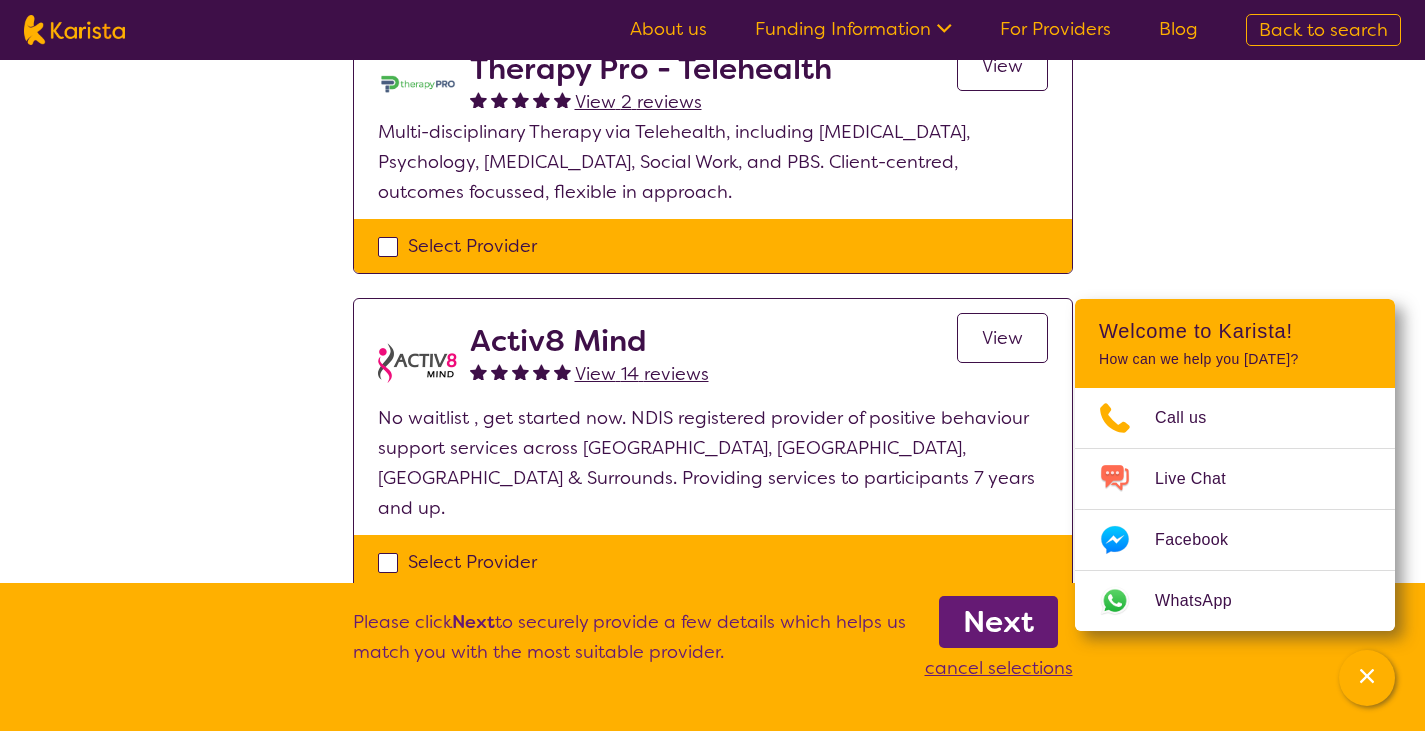scroll, scrollTop: 875, scrollLeft: 0, axis: vertical 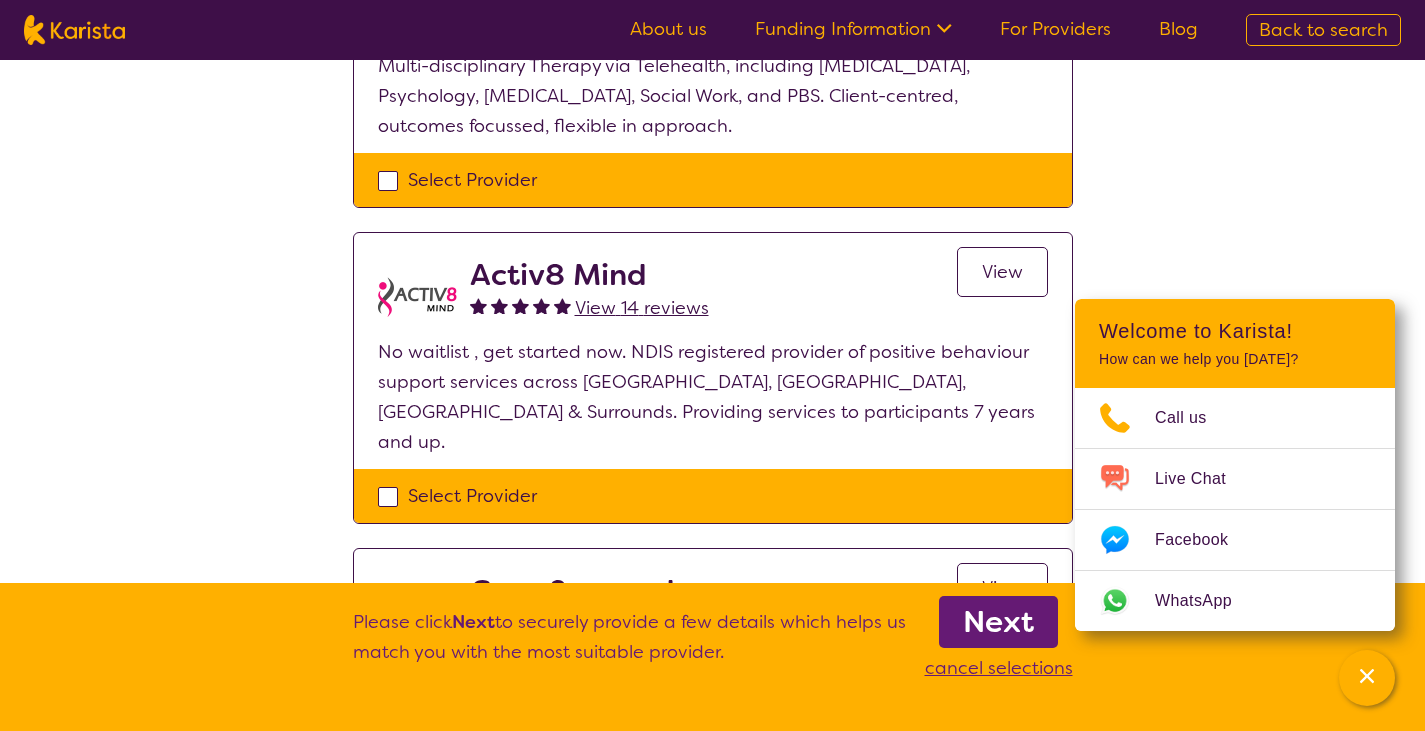 click on "Select Provider" at bounding box center (713, 496) 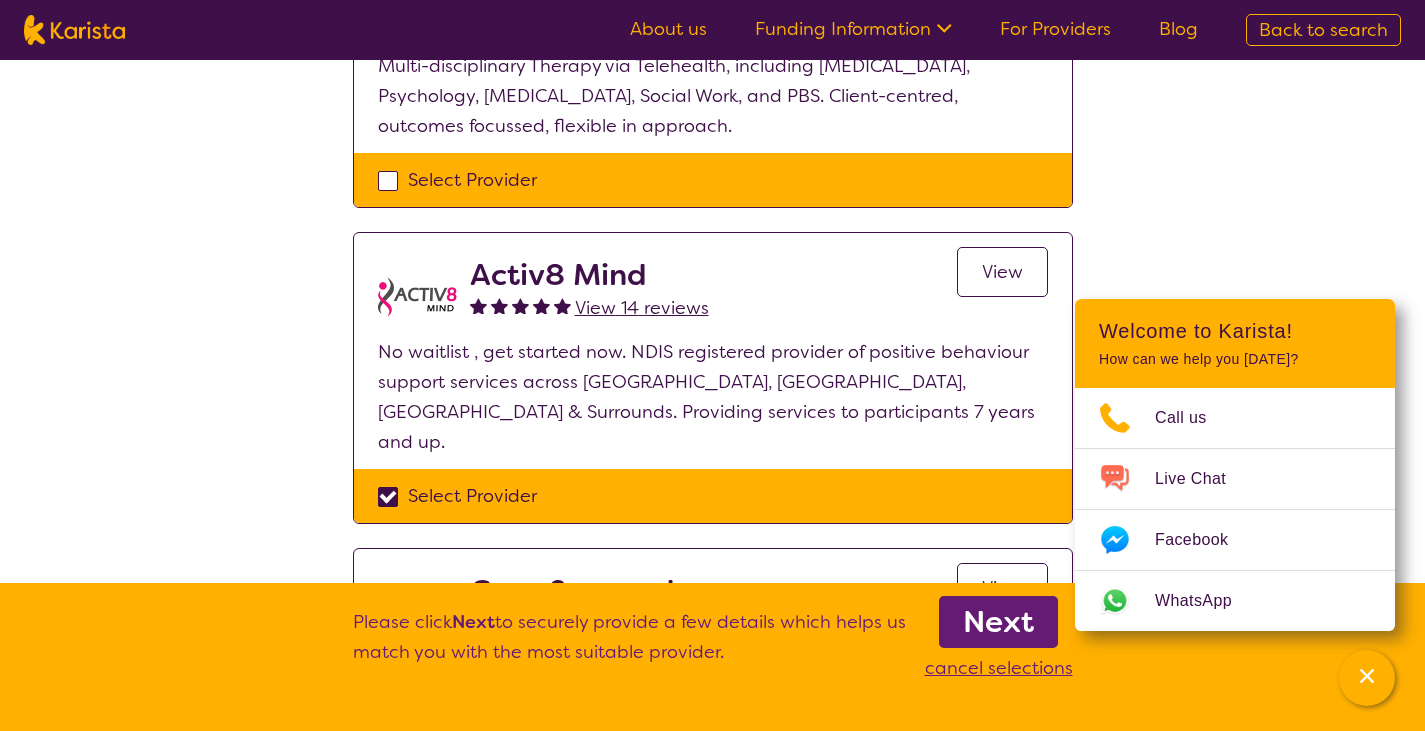 checkbox on "true" 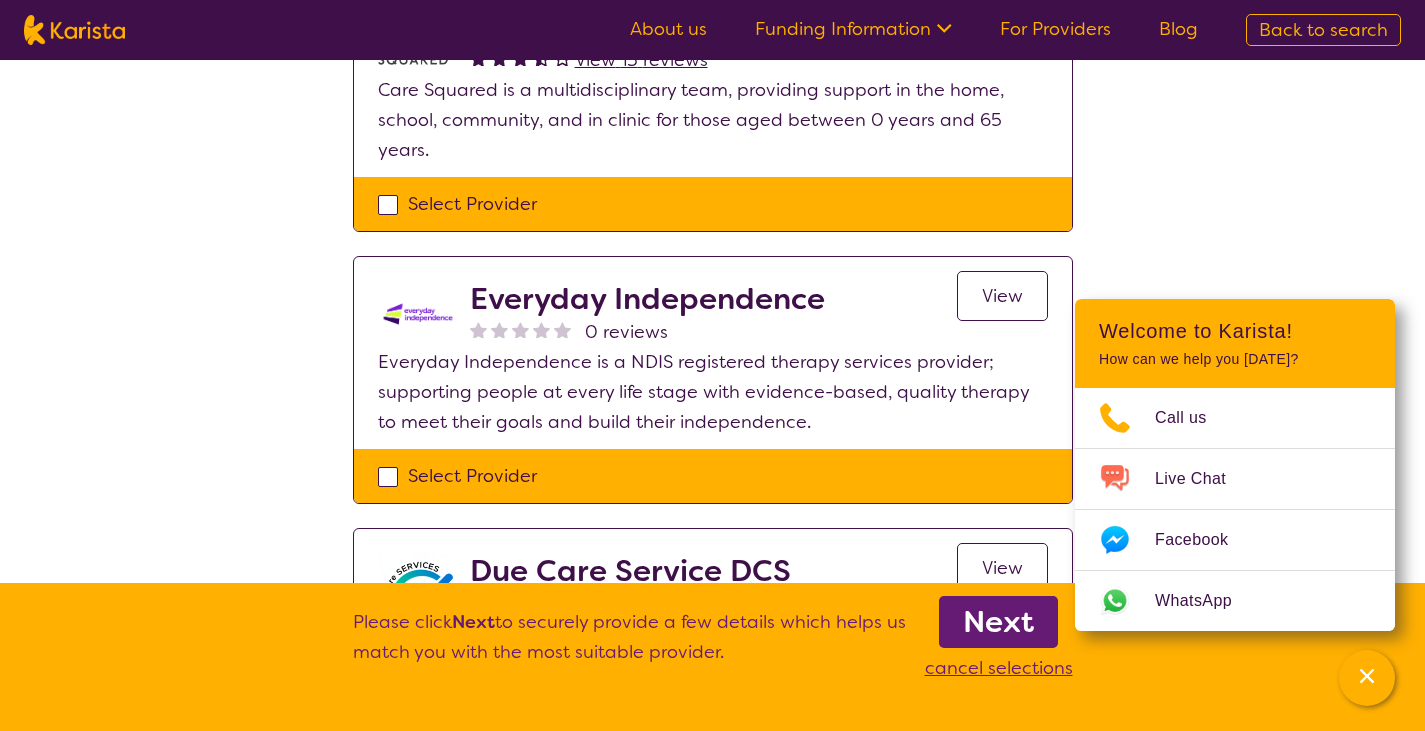 scroll, scrollTop: 1437, scrollLeft: 0, axis: vertical 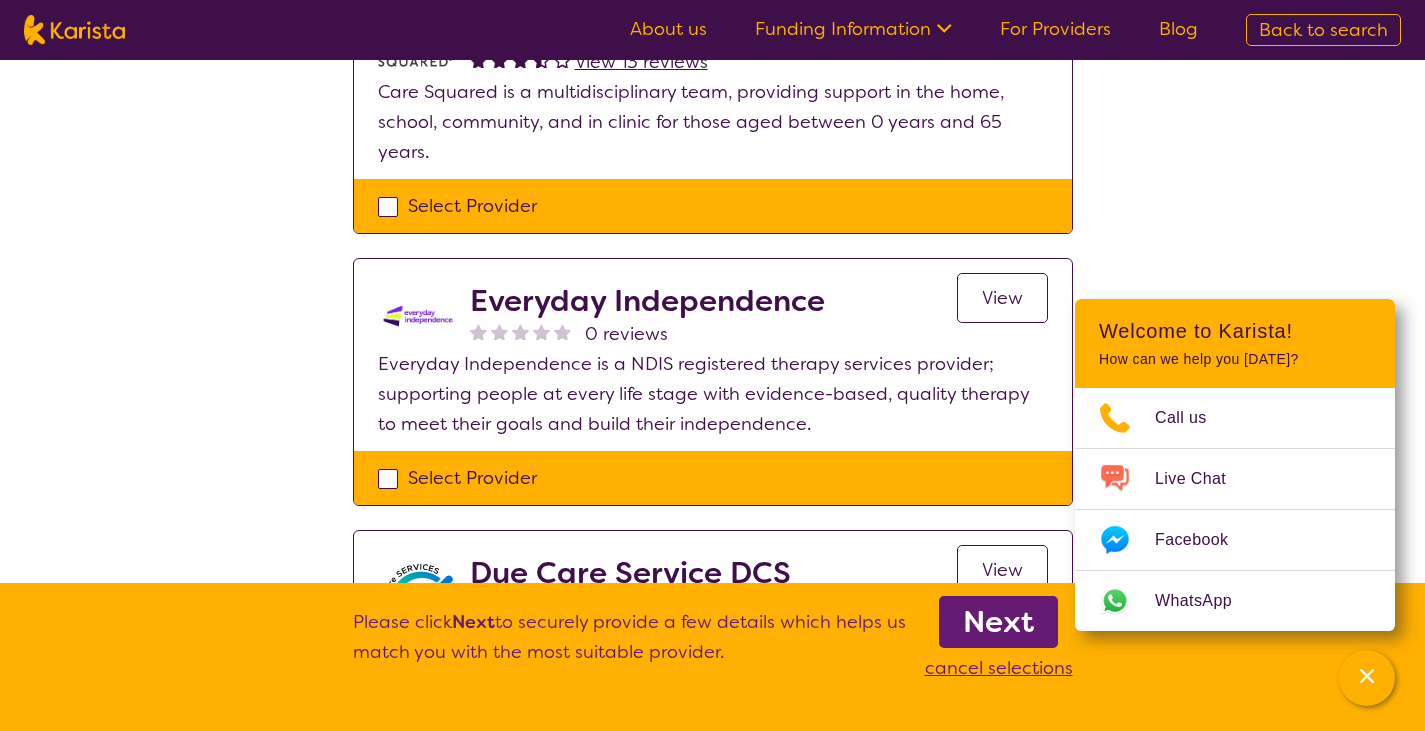 click on "Select Provider" at bounding box center [713, 206] 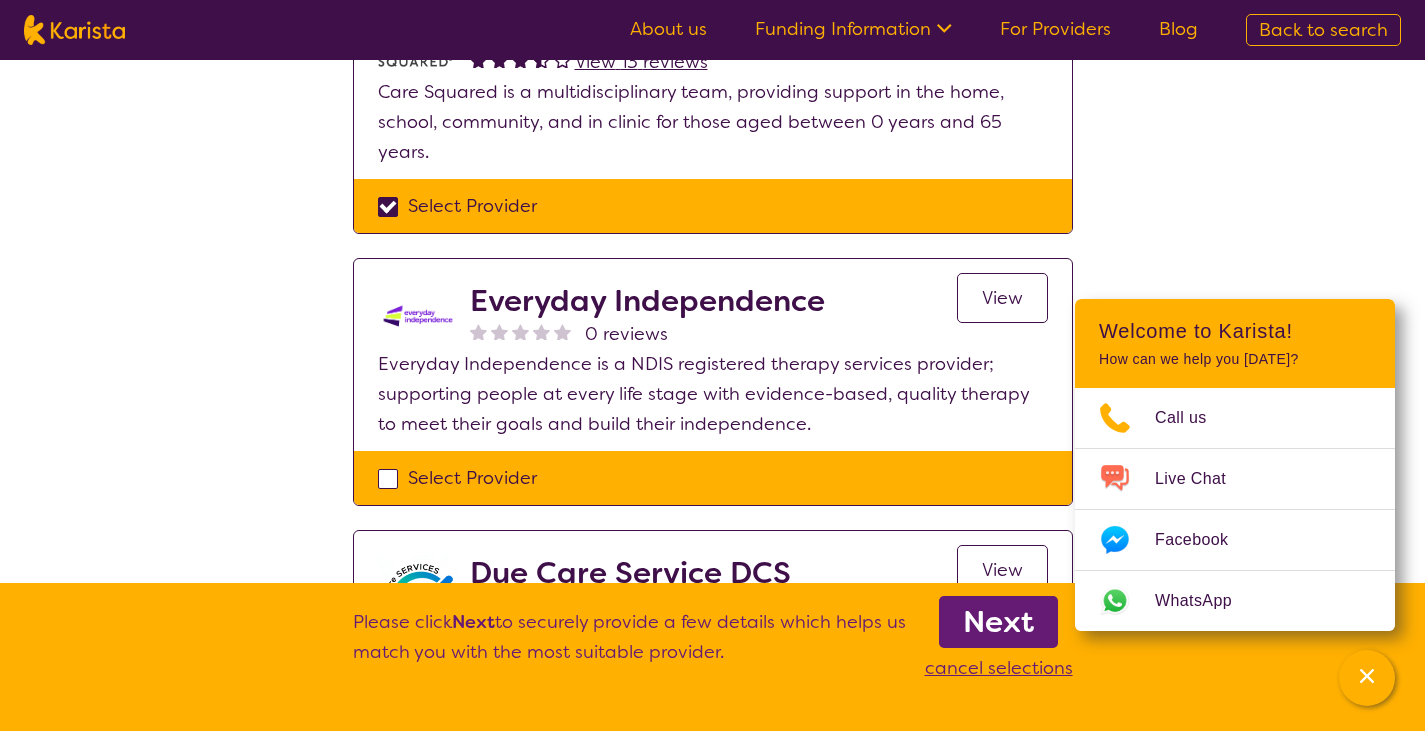 checkbox on "true" 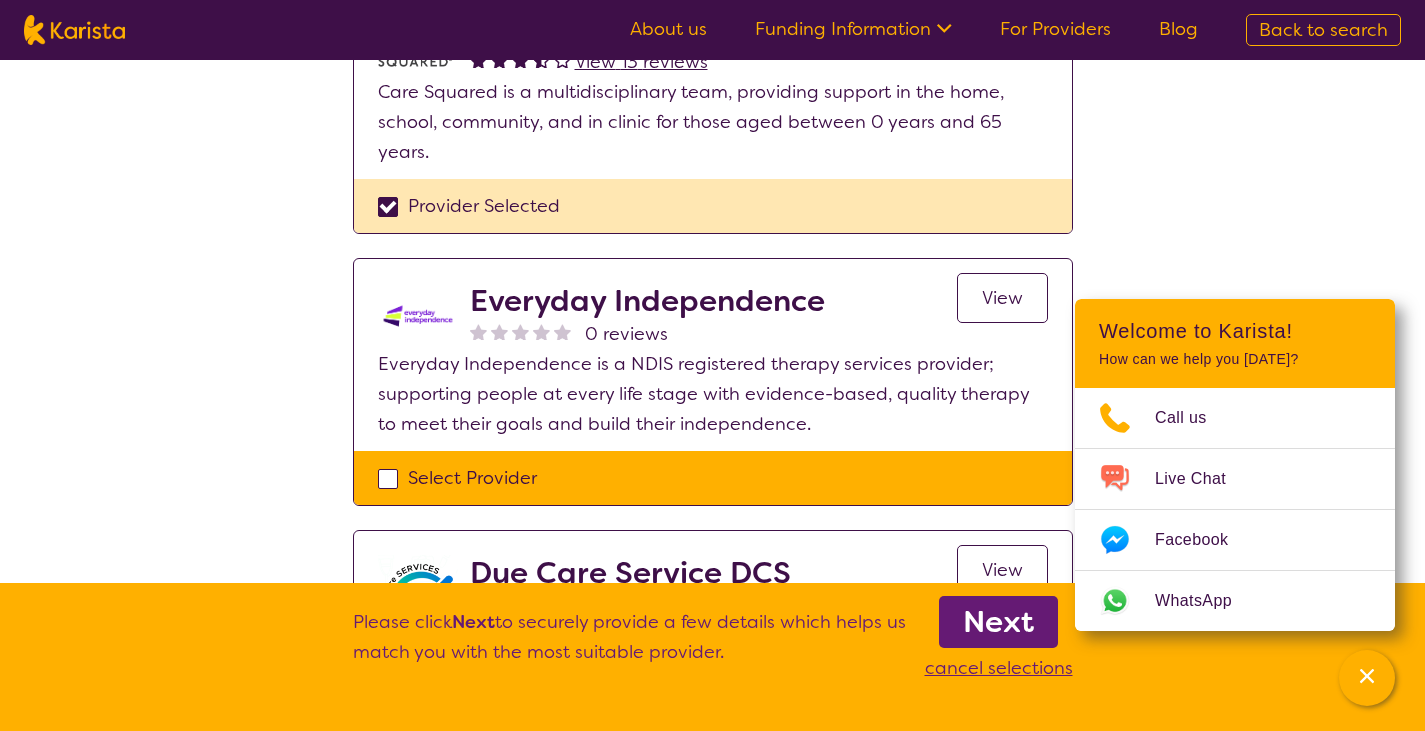 click on "Select Provider" at bounding box center [713, 478] 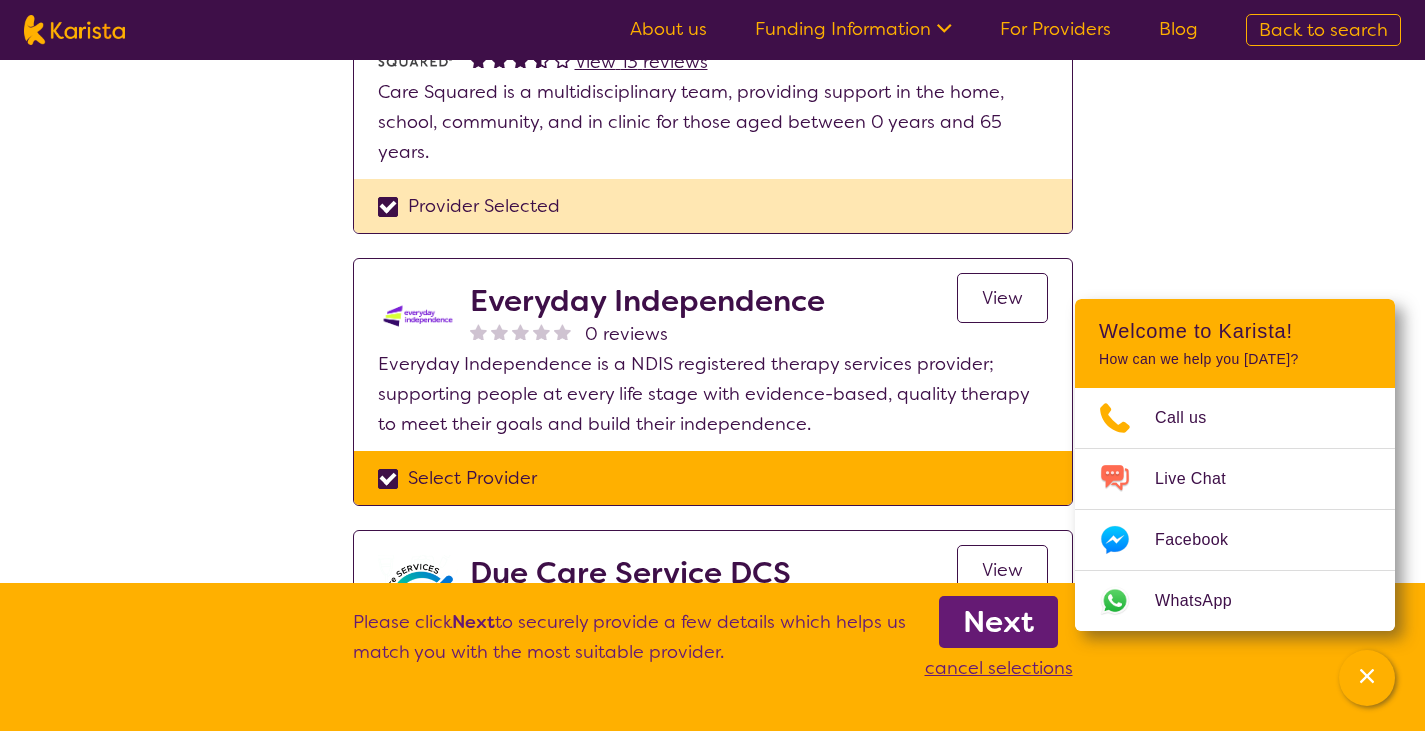 checkbox on "true" 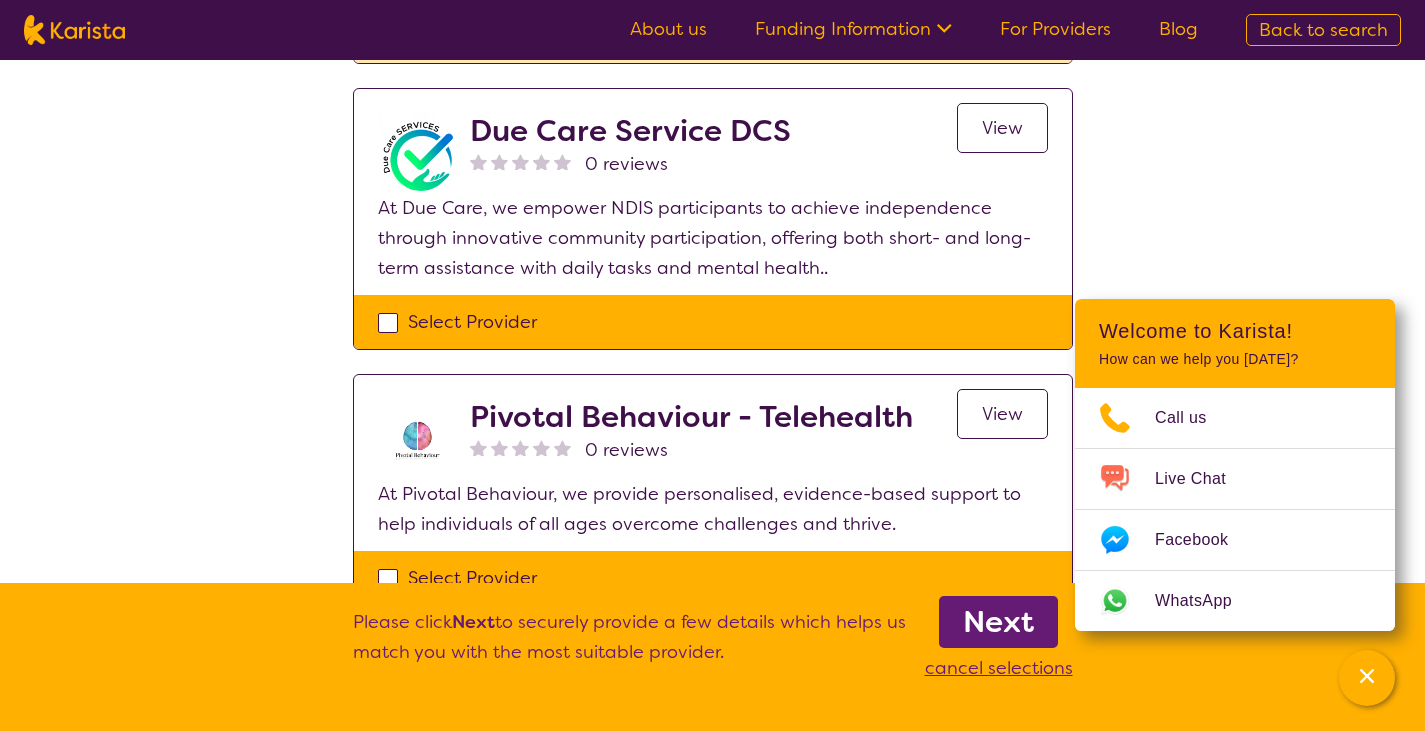 scroll, scrollTop: 1935, scrollLeft: 0, axis: vertical 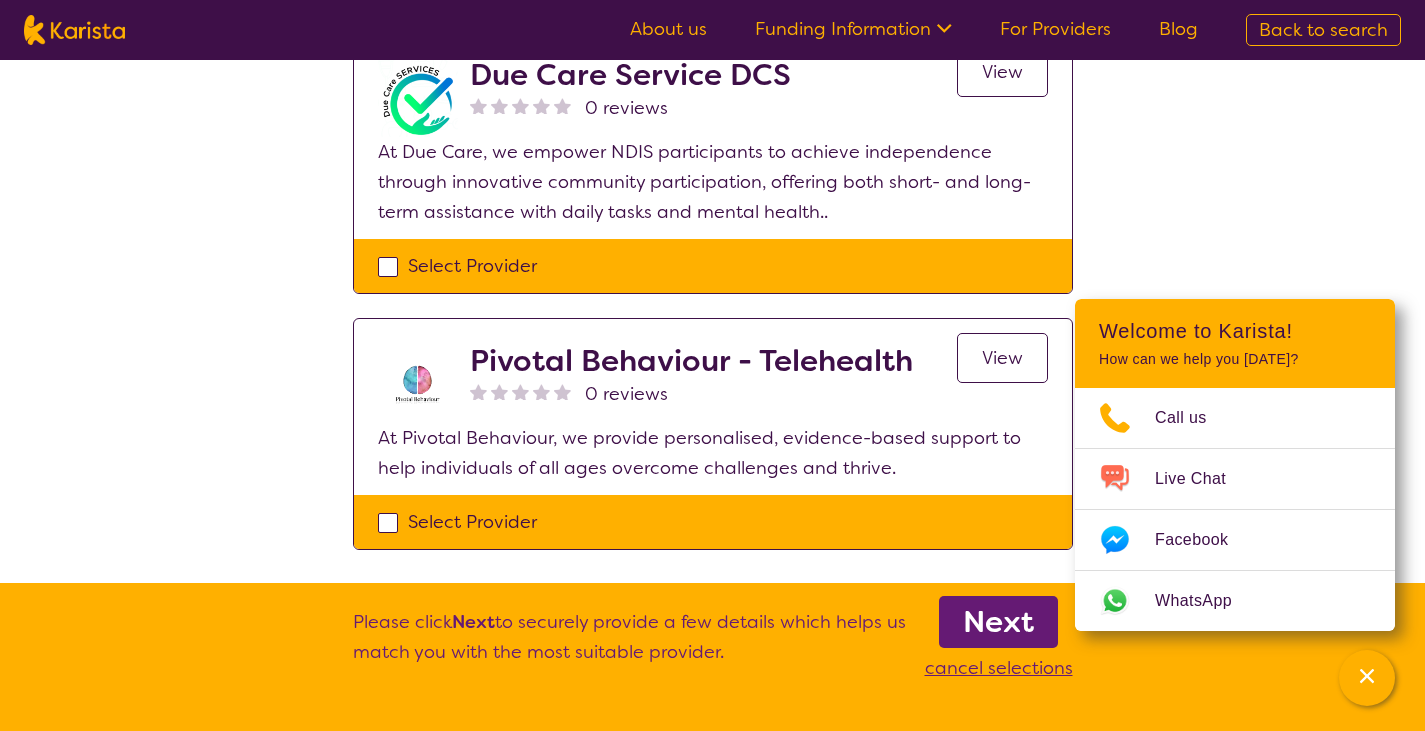 click on "Select Provider" at bounding box center (713, 266) 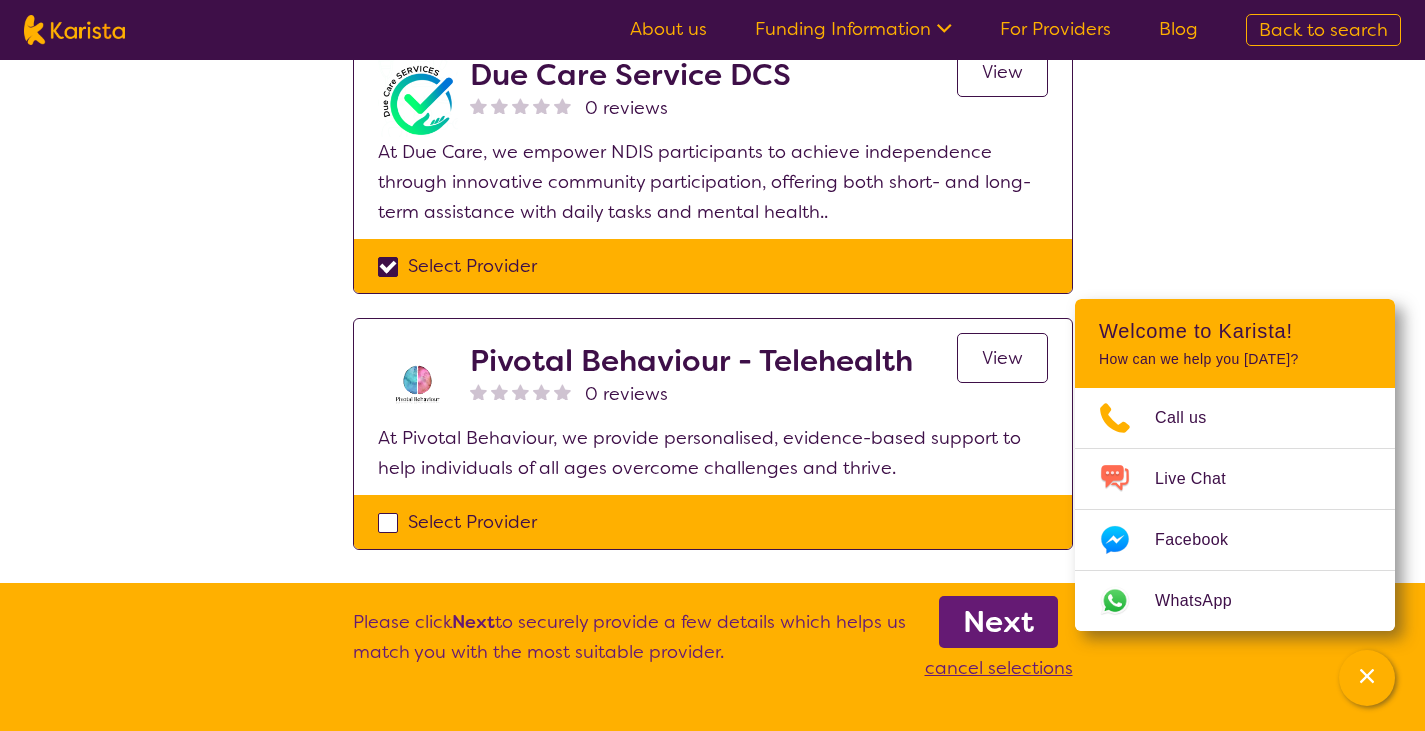 checkbox on "true" 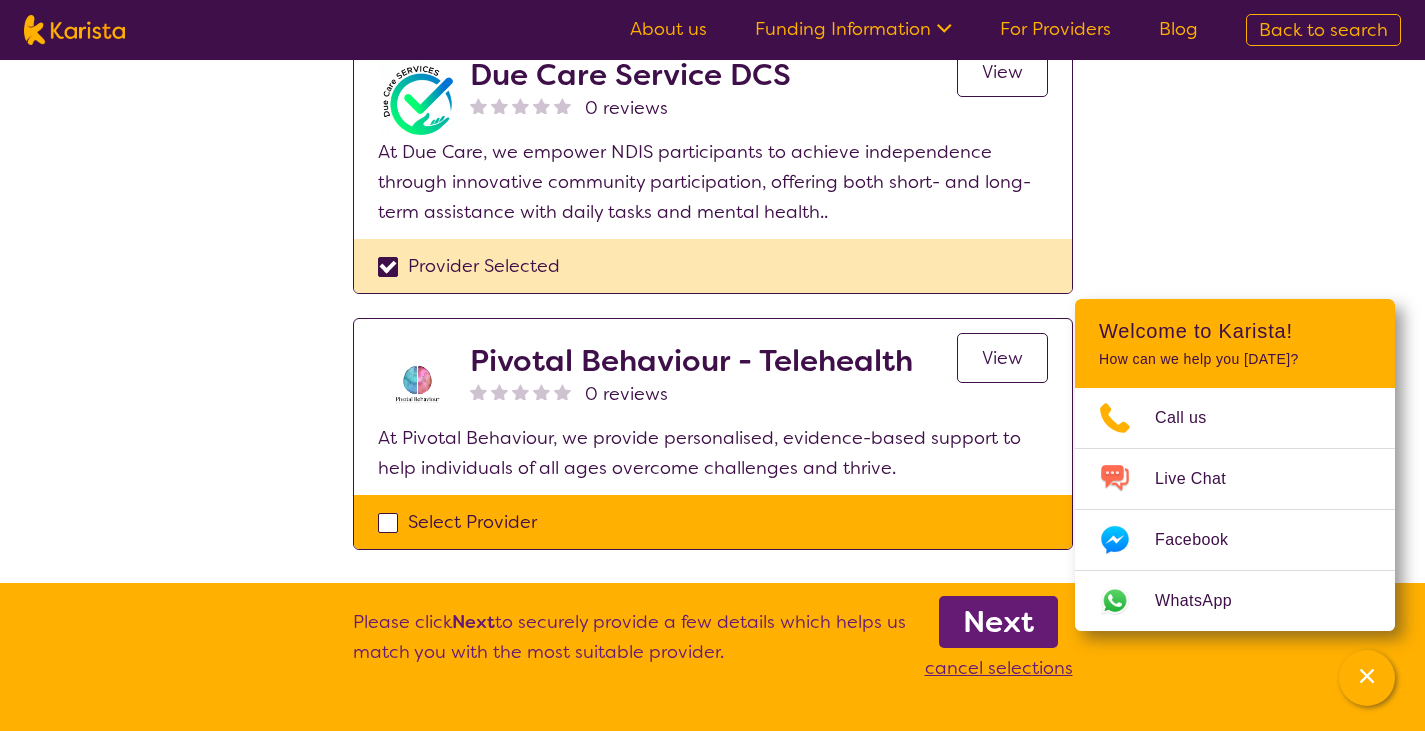 click on "Select Provider" at bounding box center (713, 522) 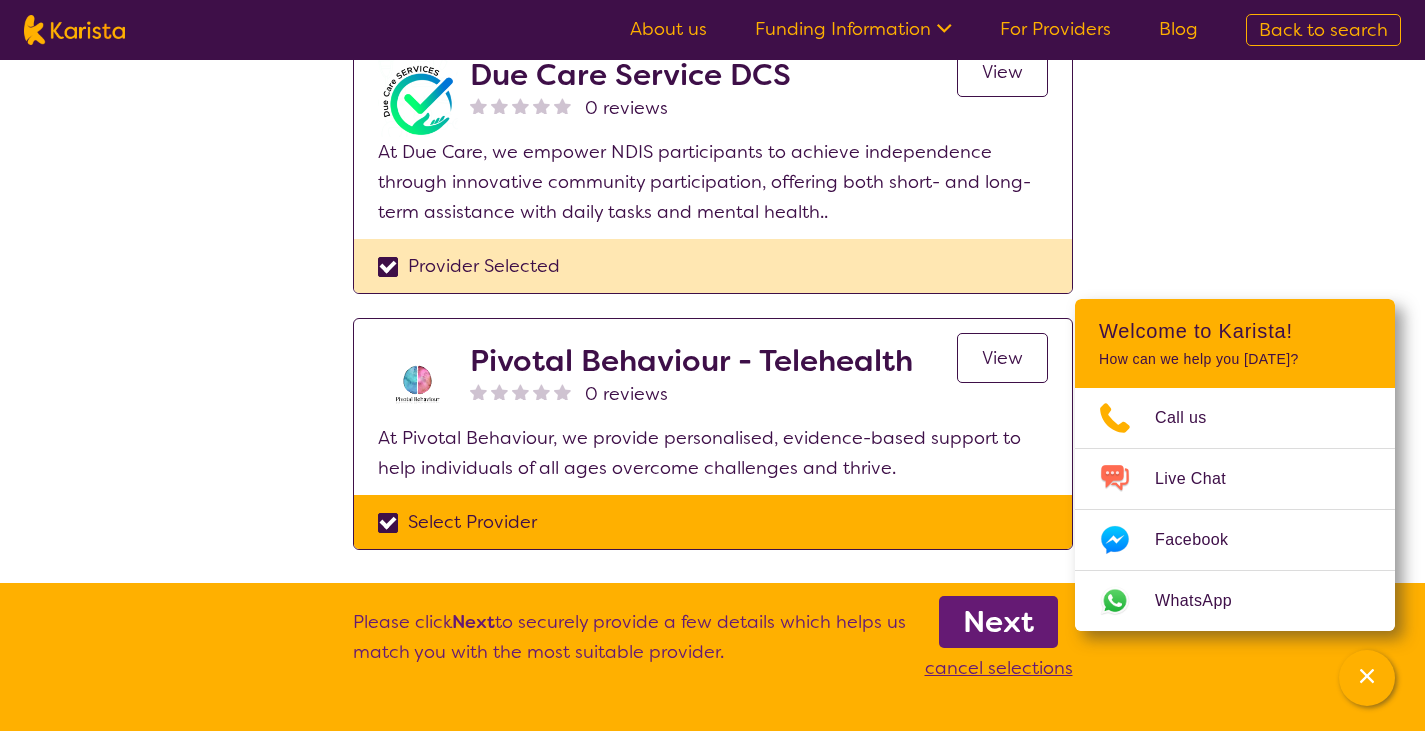 checkbox on "true" 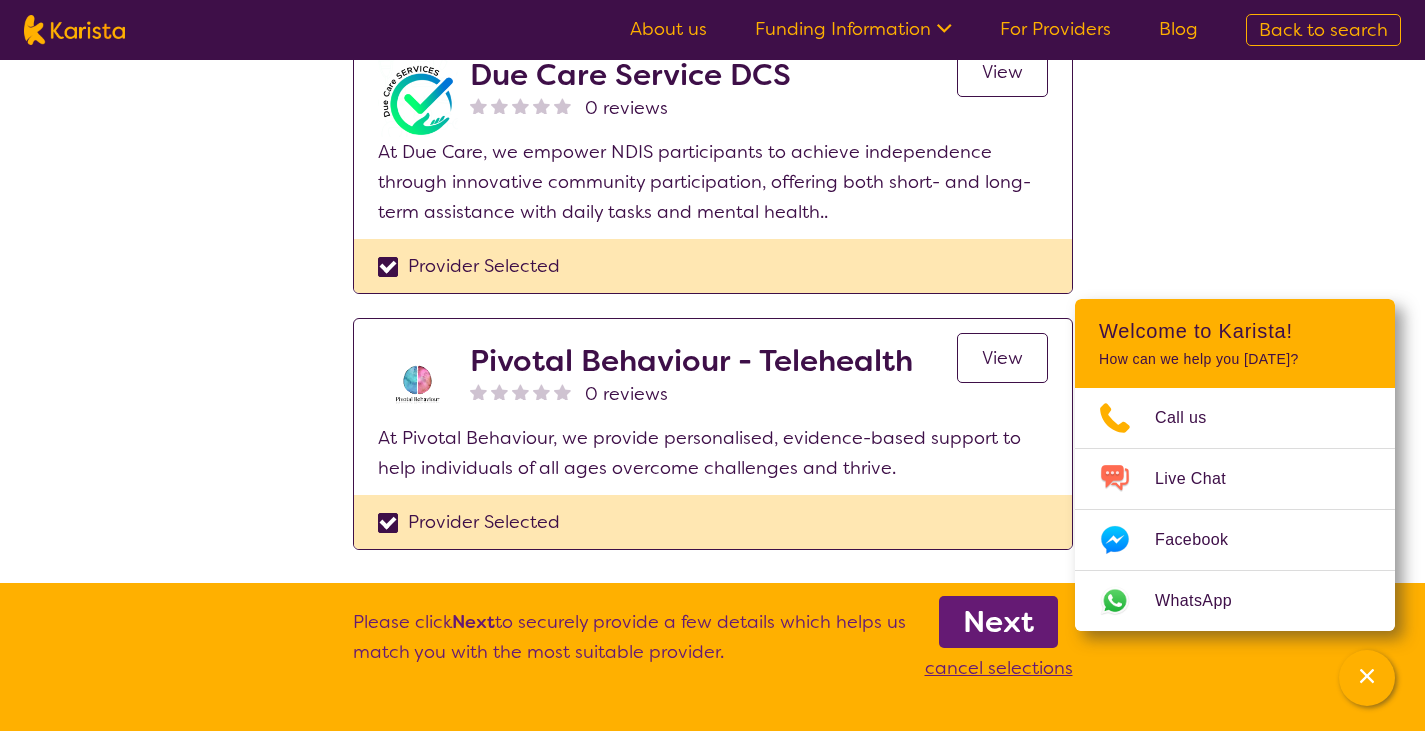 click on "Next" at bounding box center [998, 622] 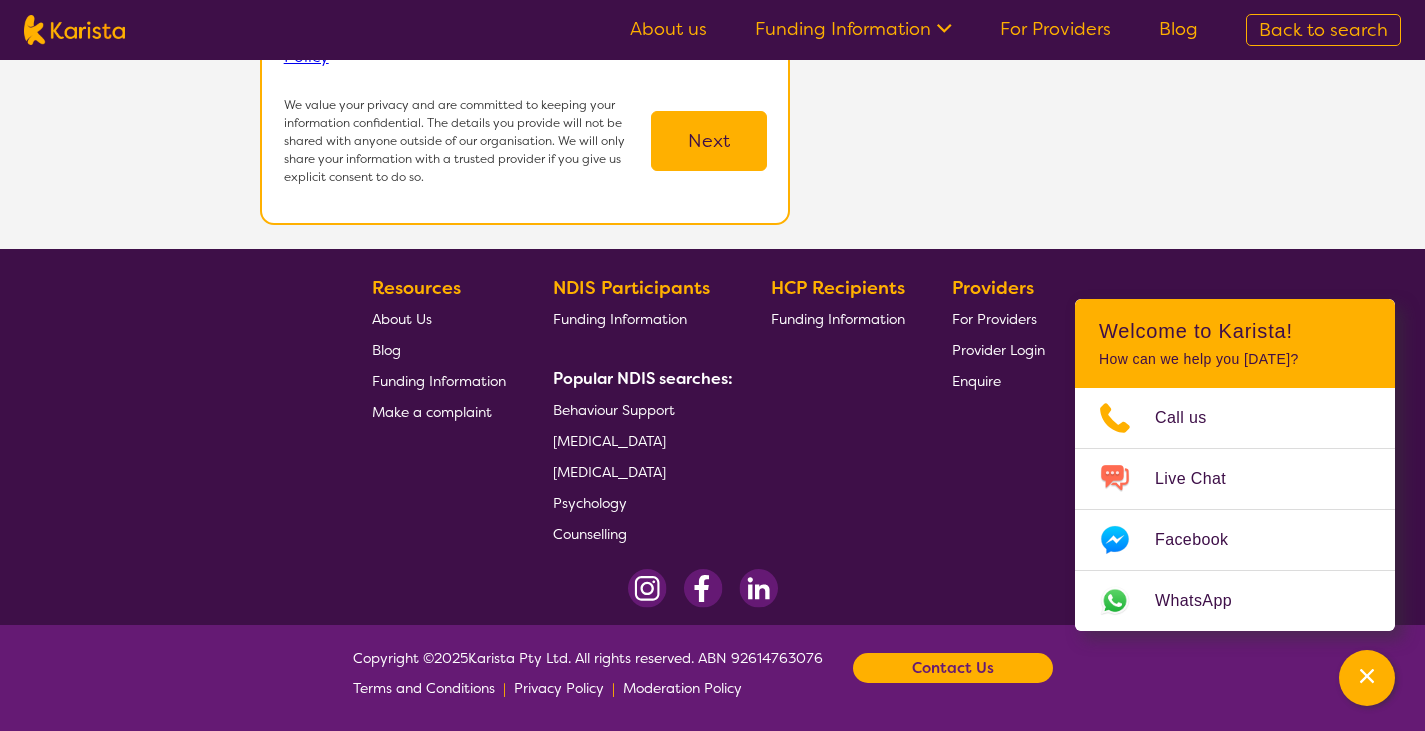 scroll, scrollTop: 0, scrollLeft: 0, axis: both 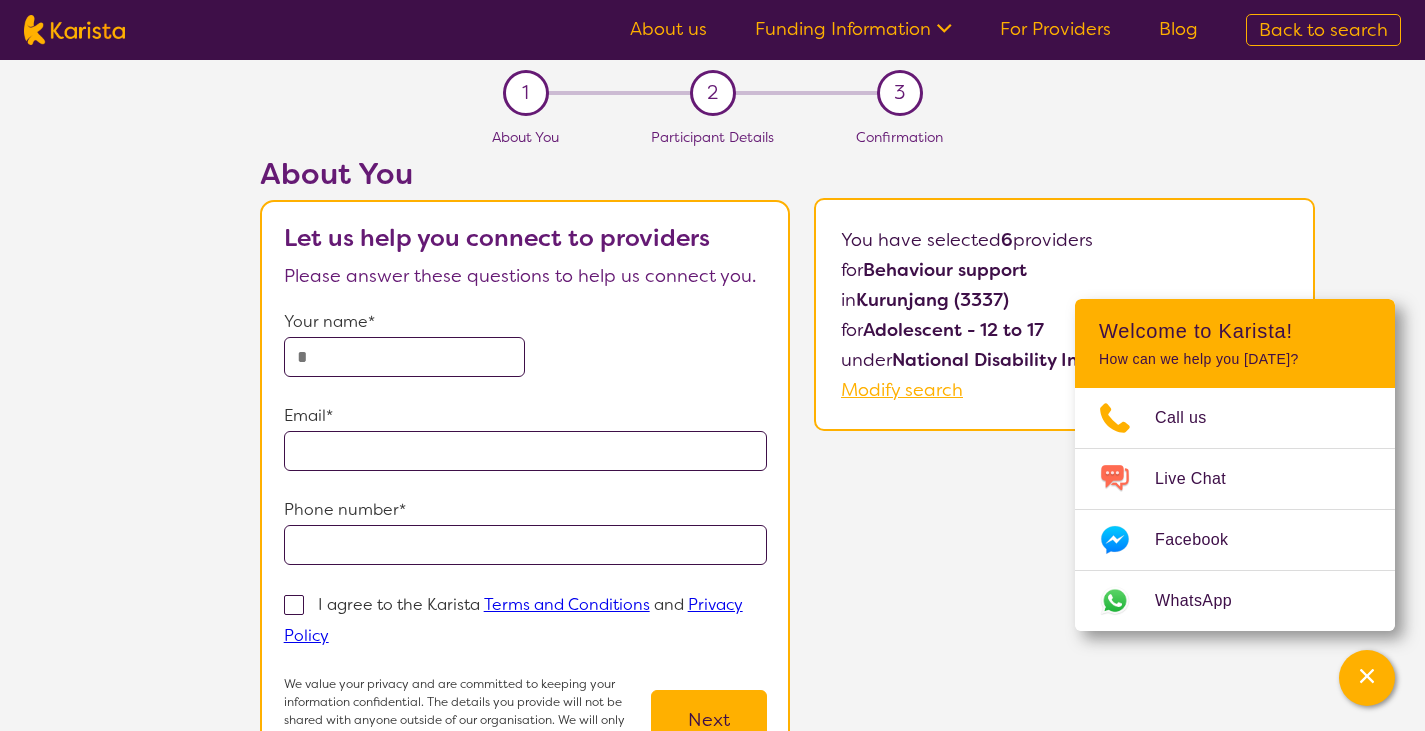 click at bounding box center (405, 357) 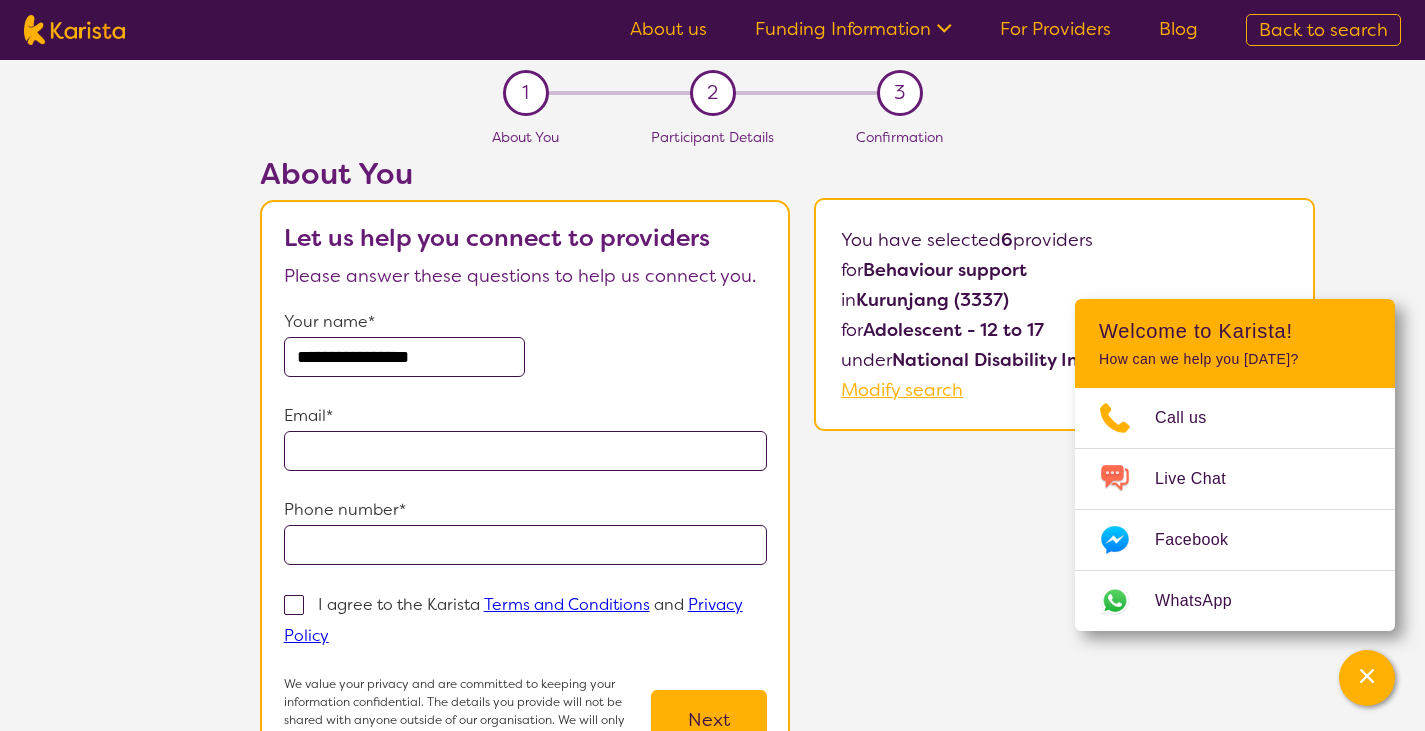 type on "**********" 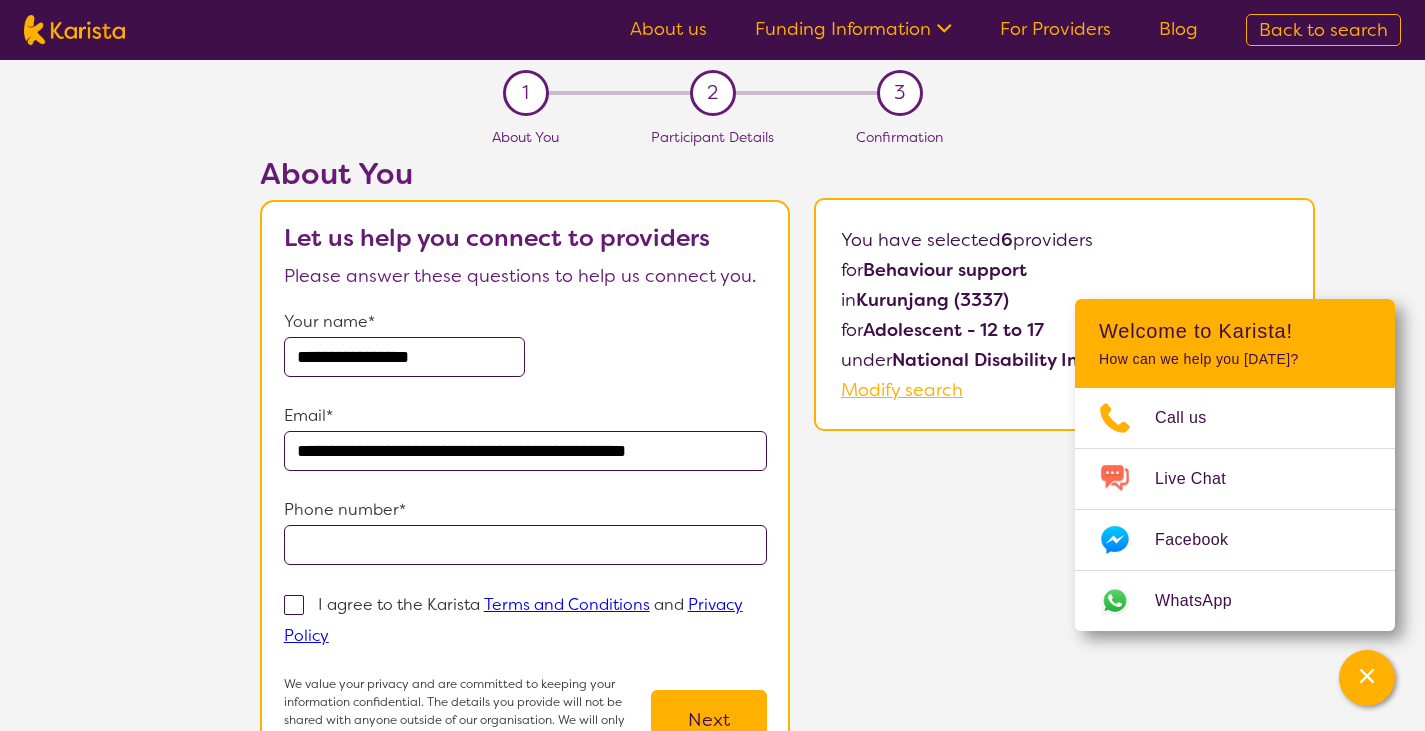 click at bounding box center [526, 545] 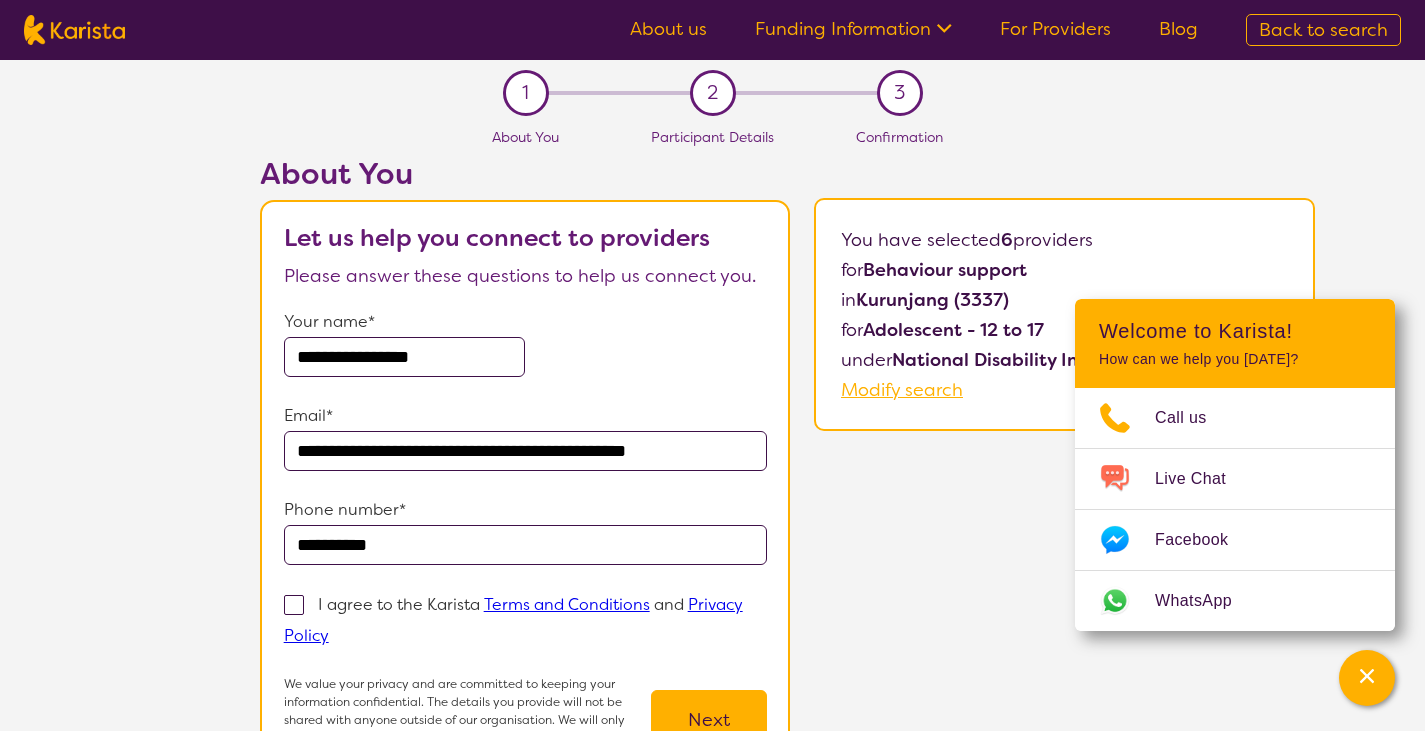 click at bounding box center [294, 605] 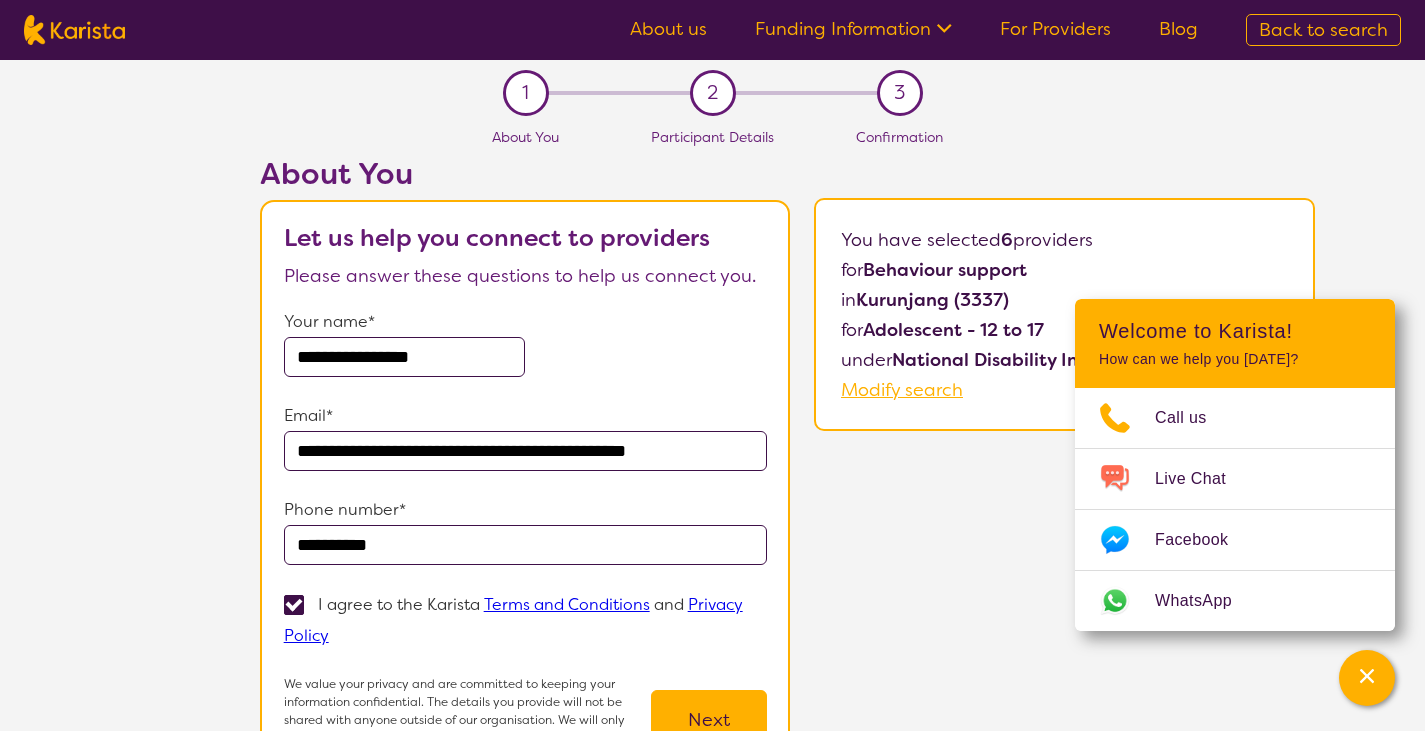 click on "Next" at bounding box center (709, 720) 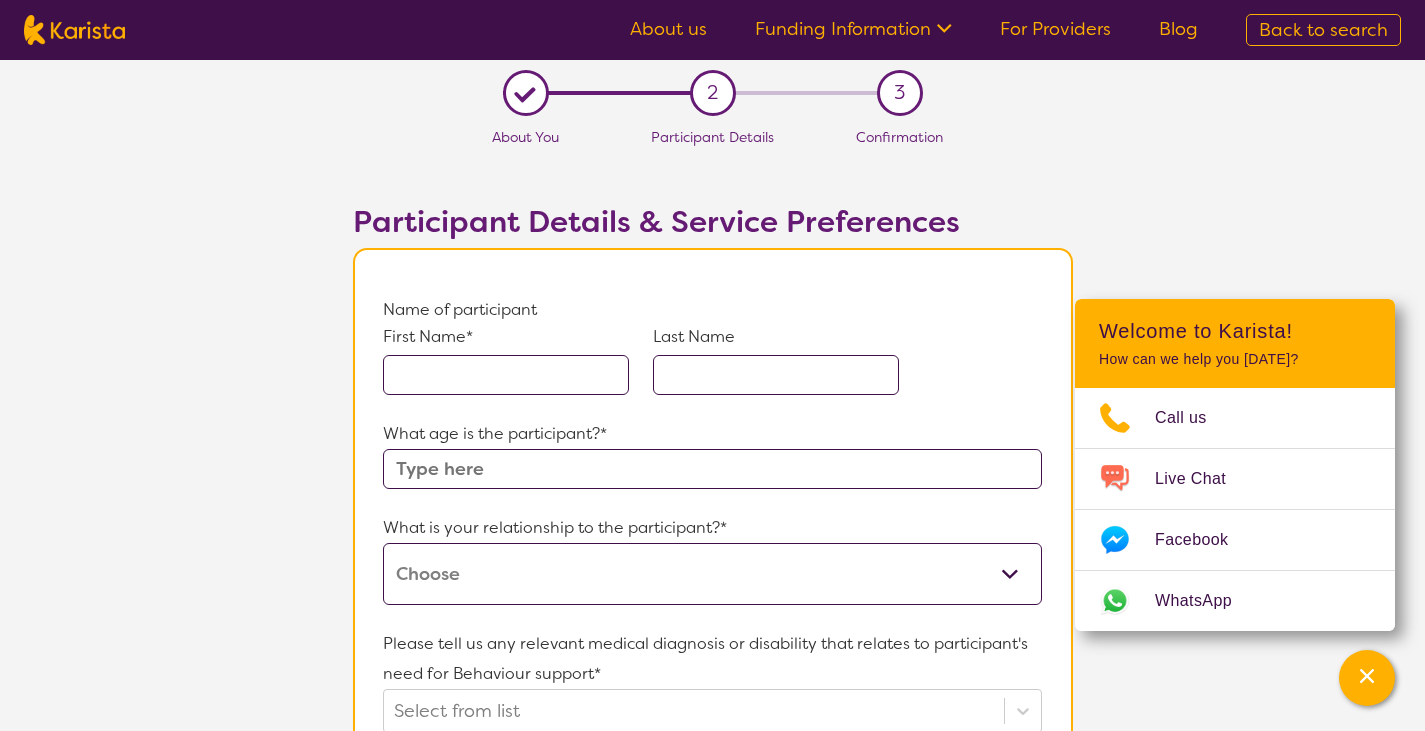 click at bounding box center [506, 375] 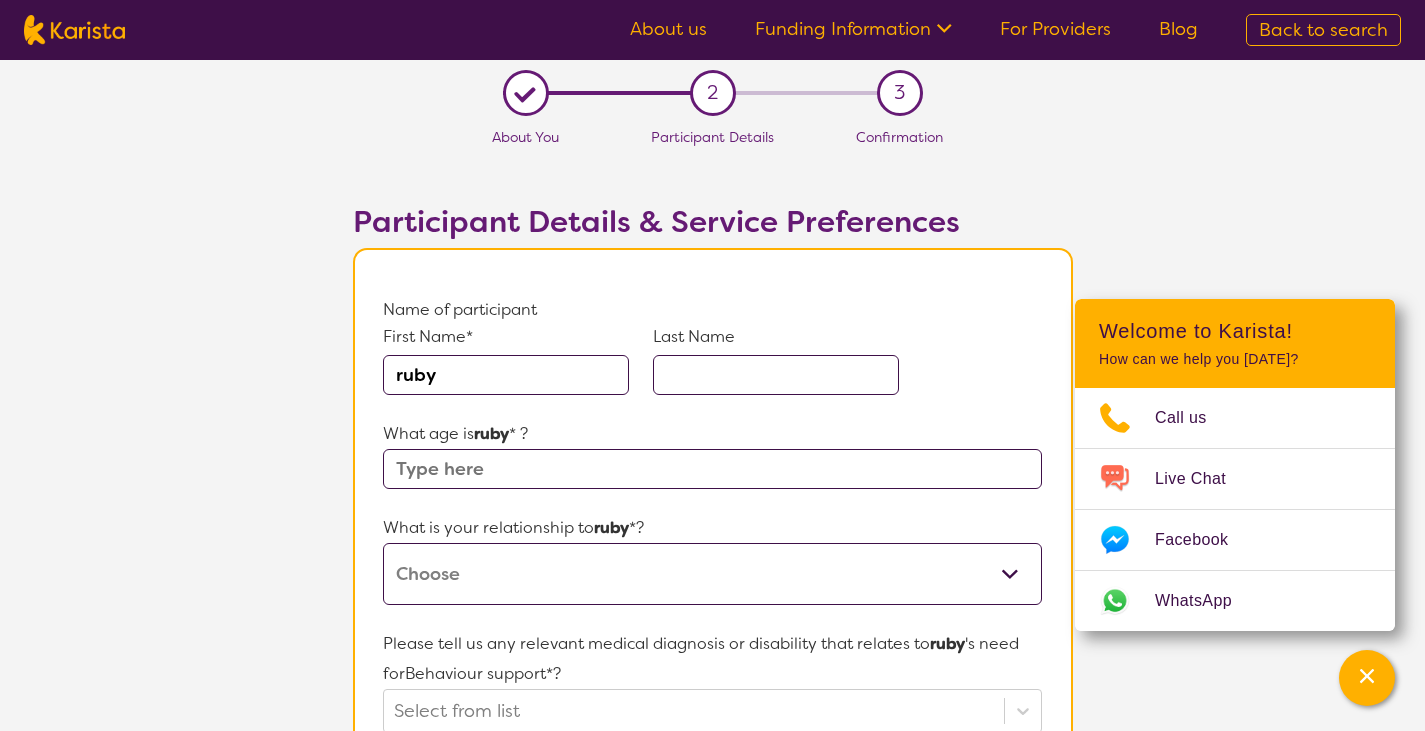 type on "ruby" 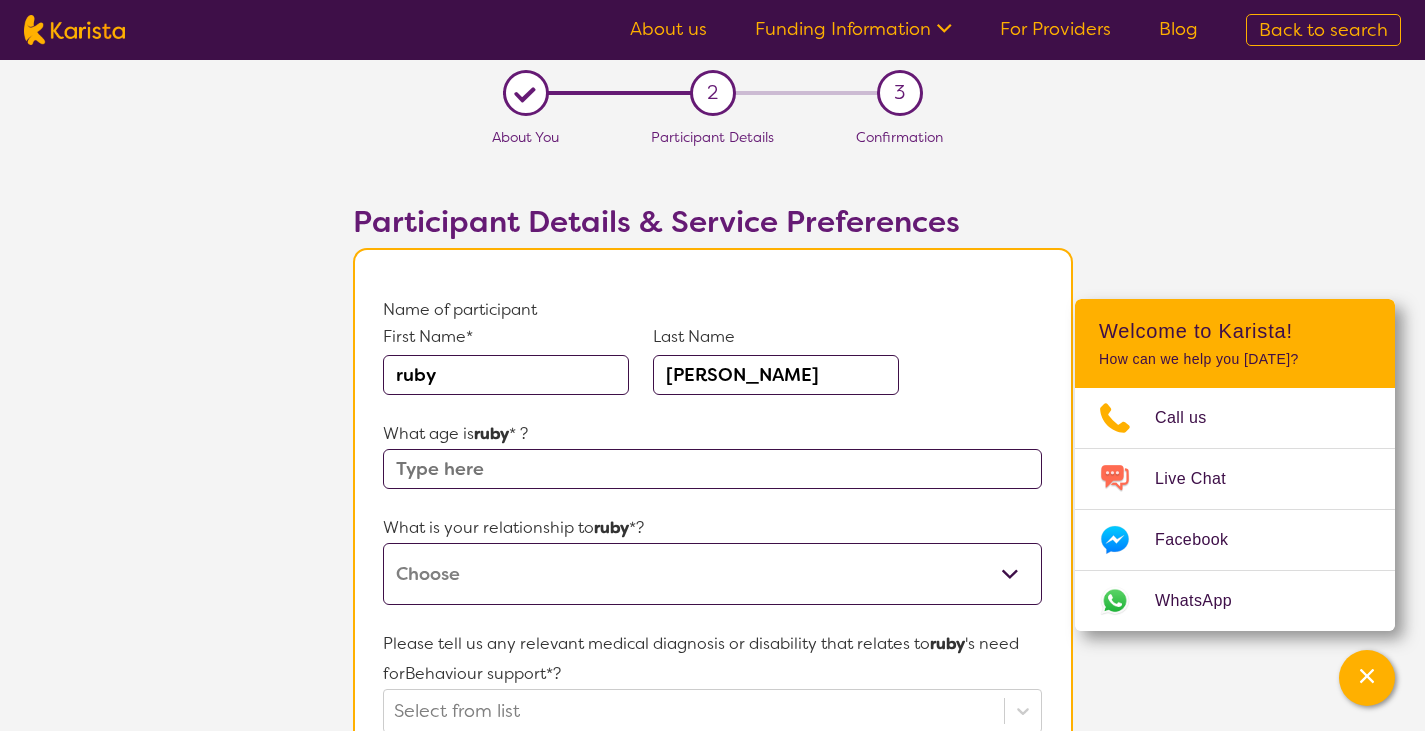 type on "[PERSON_NAME]" 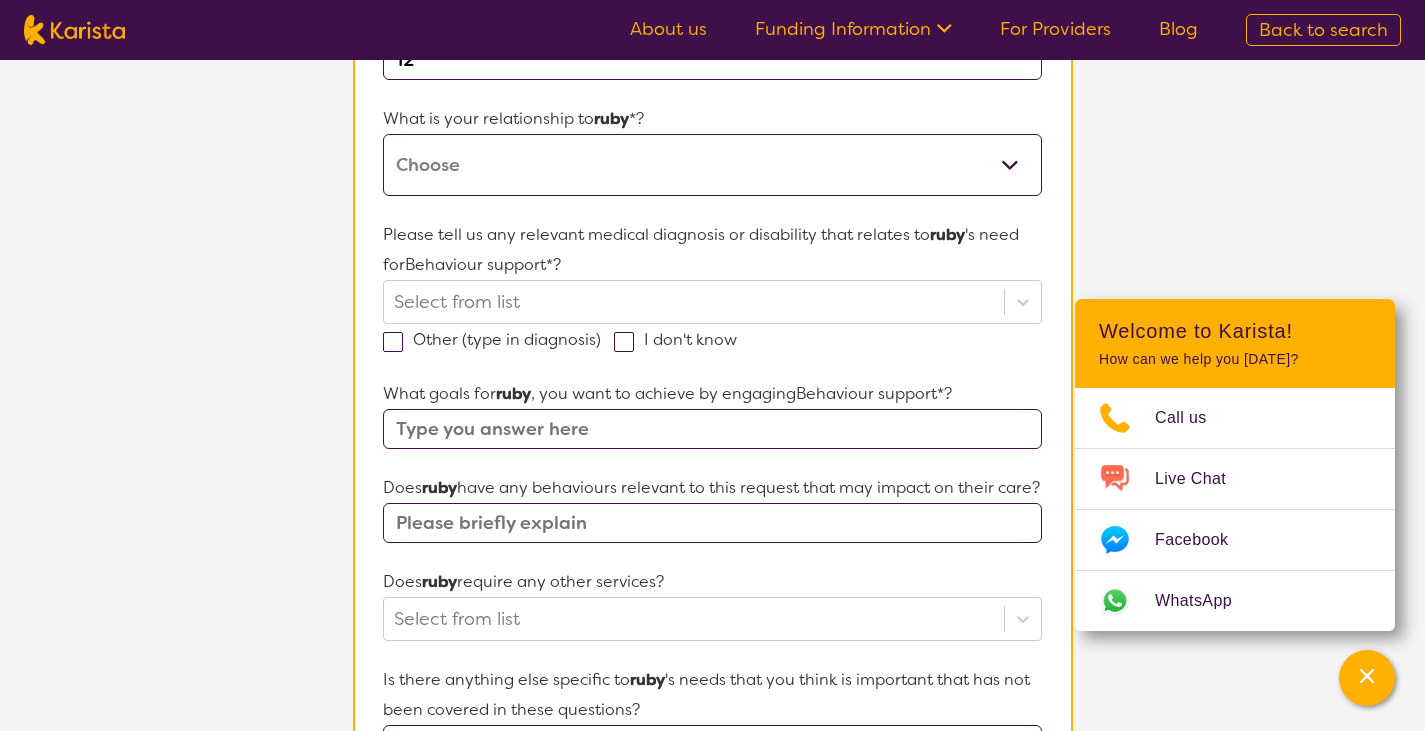 scroll, scrollTop: 424, scrollLeft: 0, axis: vertical 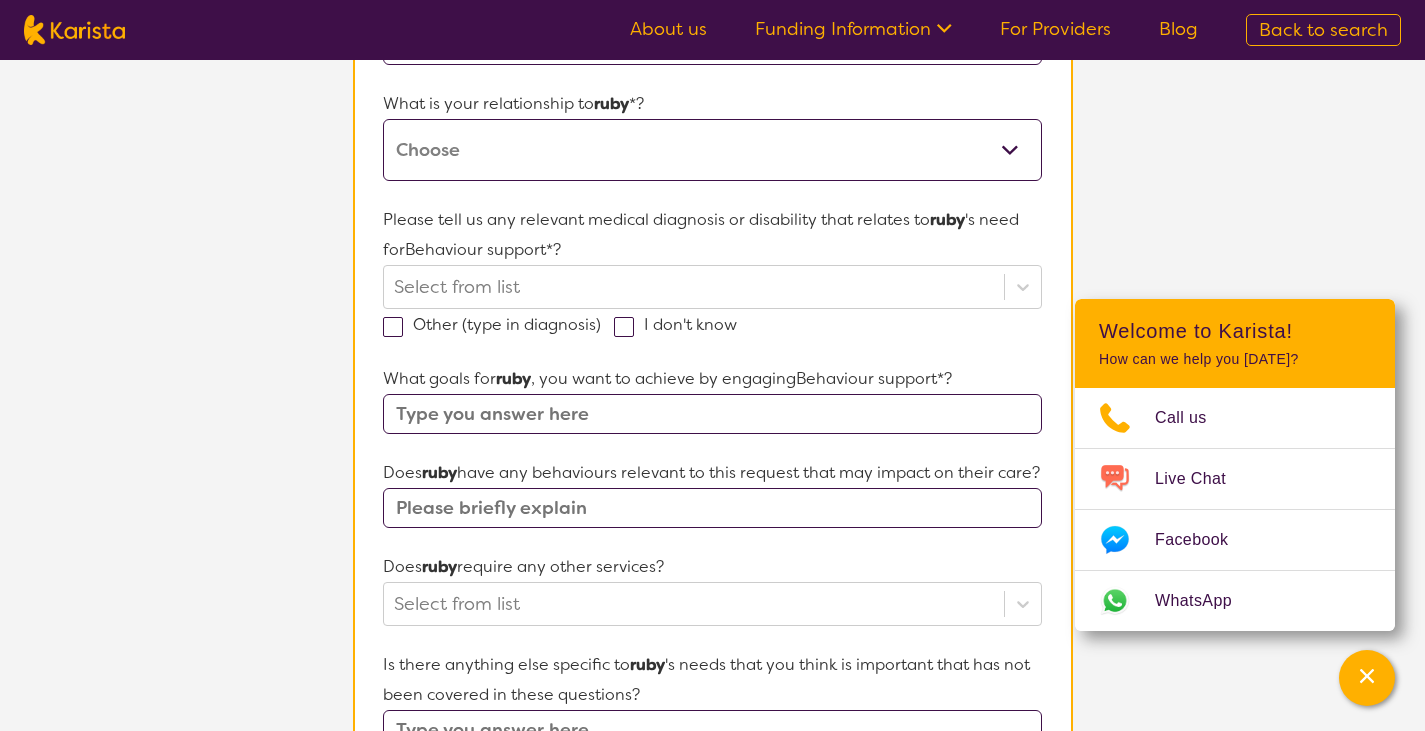 type on "12" 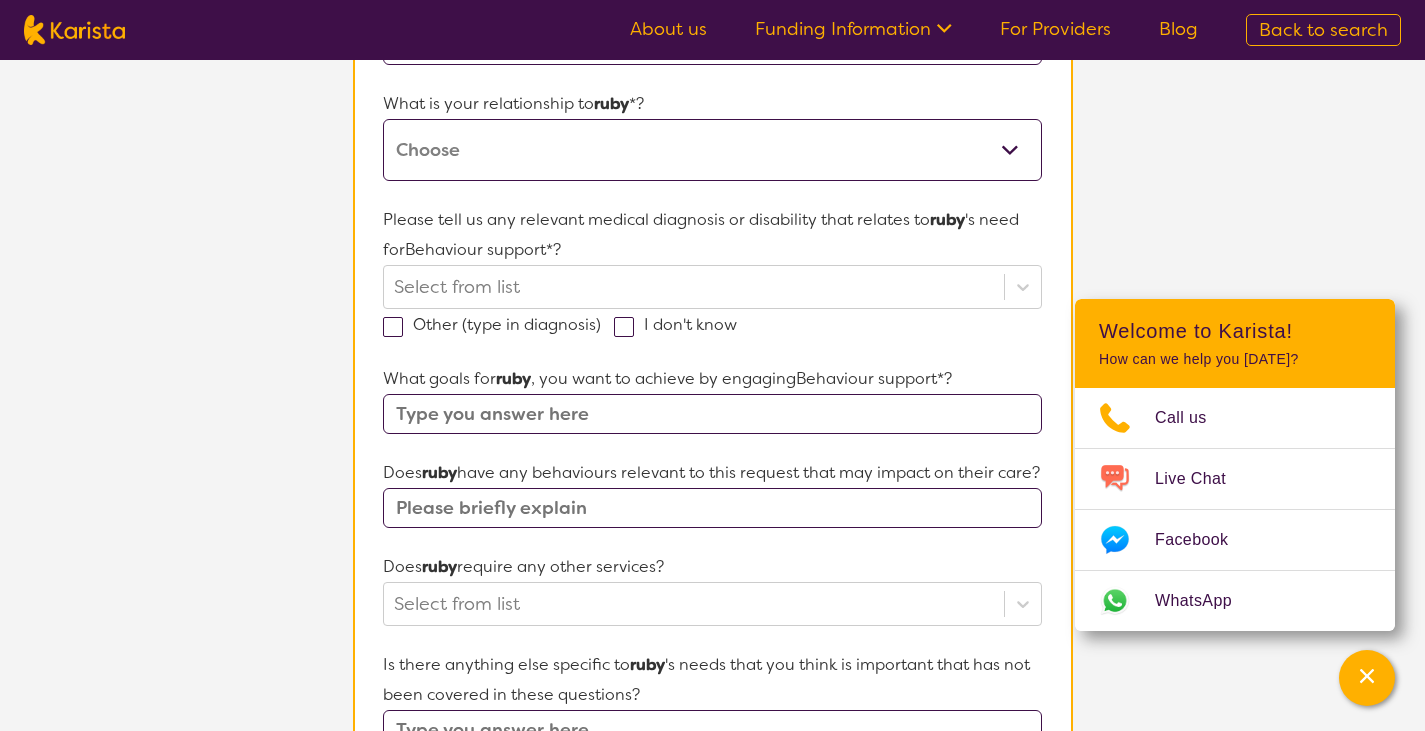 click on "This request is for myself I am their parent I am their child I am their spouse/partner I am their carer I am their Support Coordinator I am their Local Area Coordinator I am their Child Safety Officer I am their Aged Care Case Worker Other" at bounding box center [712, 150] 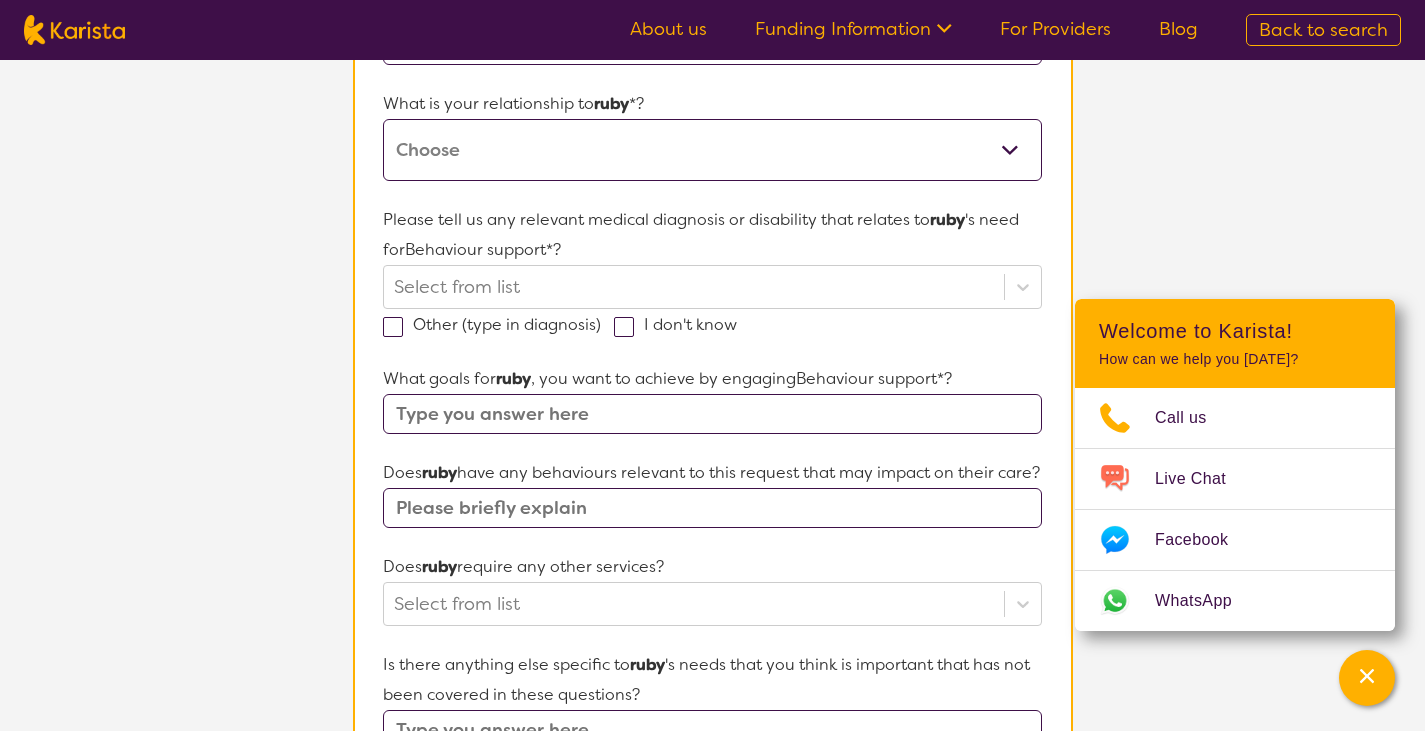 select on "I am their Support Coordinator" 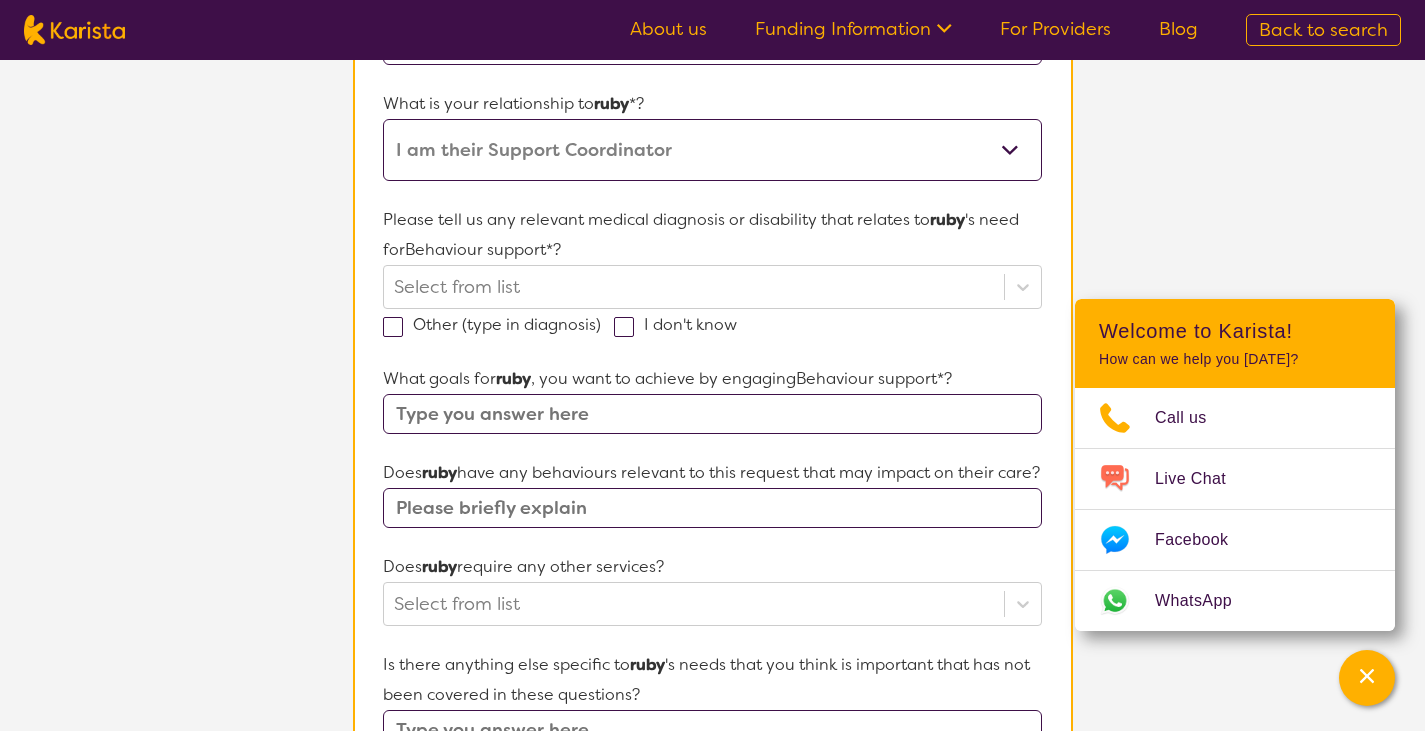 click on "This request is for myself I am their parent I am their child I am their spouse/partner I am their carer I am their Support Coordinator I am their Local Area Coordinator I am their Child Safety Officer I am their Aged Care Case Worker Other" at bounding box center (712, 150) 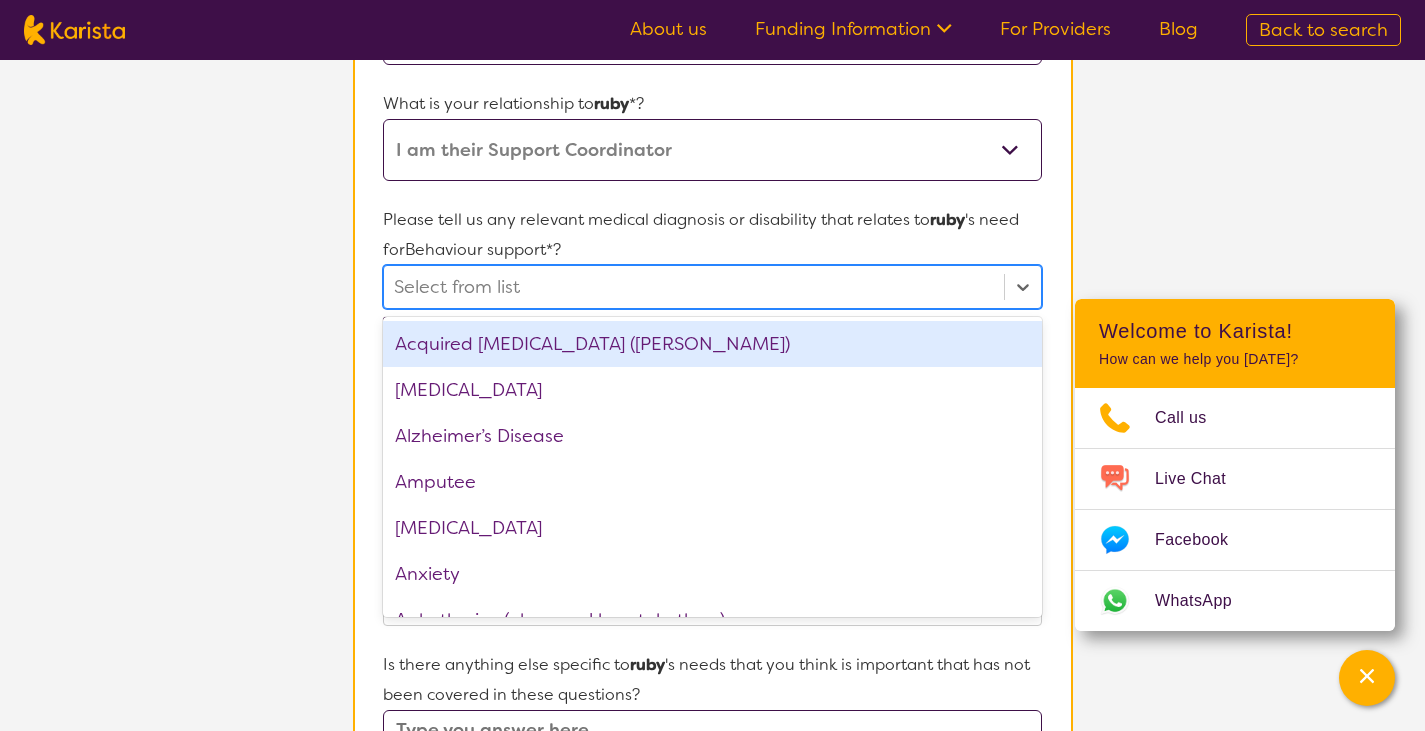 click at bounding box center [693, 287] 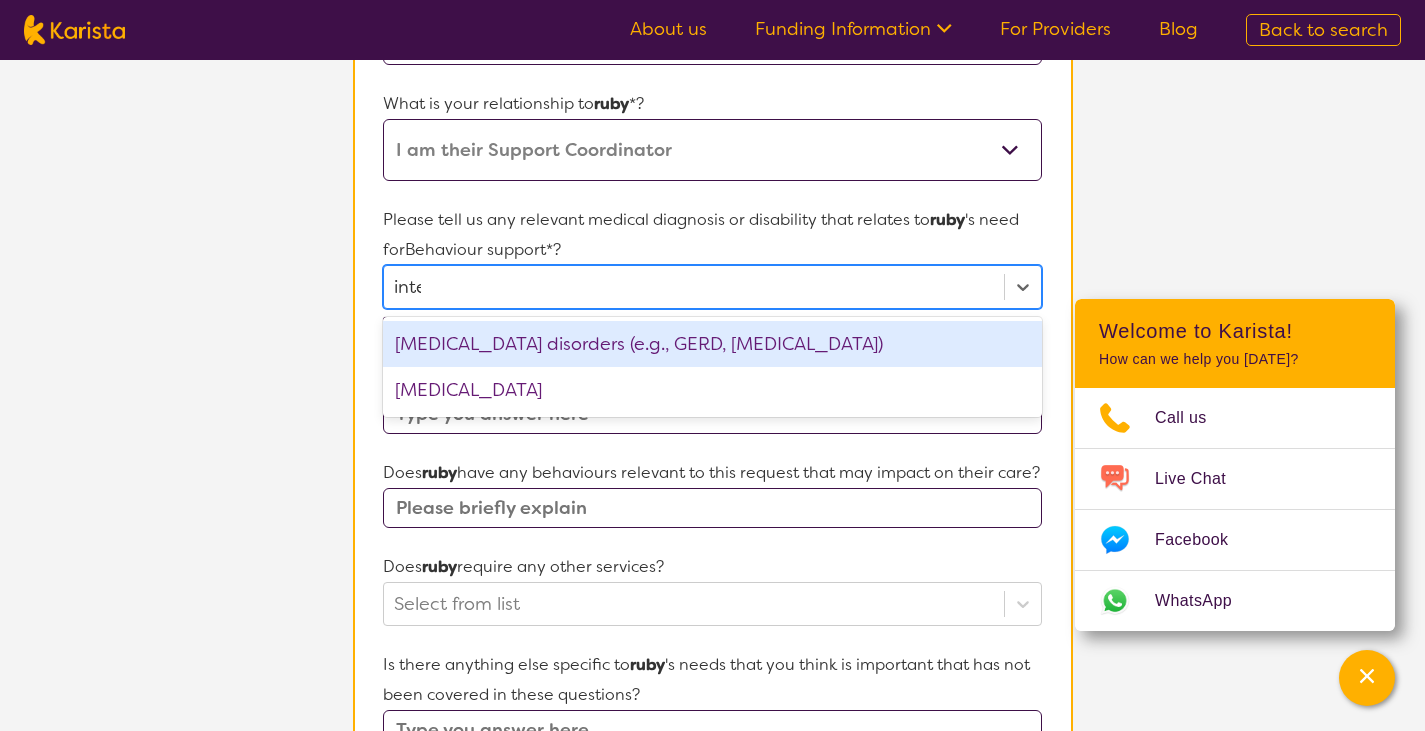 type on "intel" 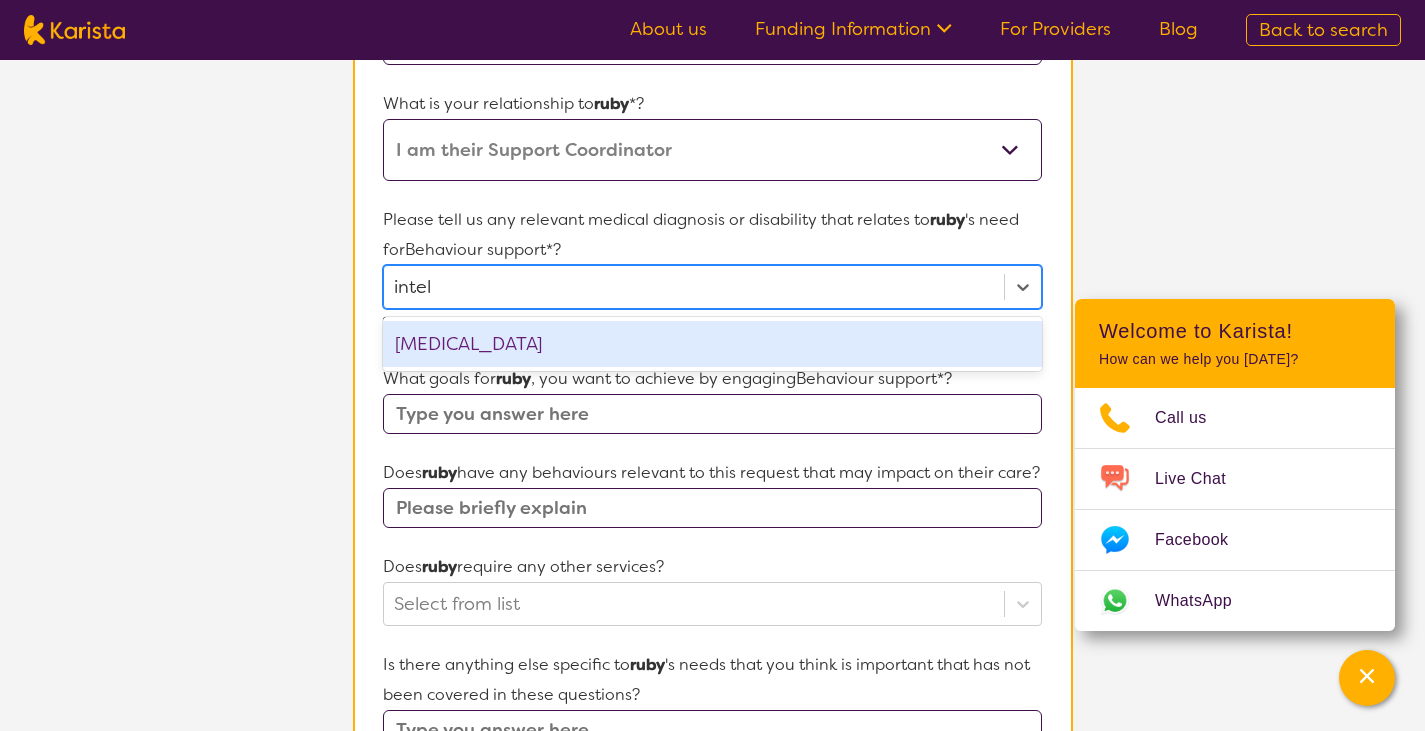 click on "[MEDICAL_DATA]" at bounding box center (712, 344) 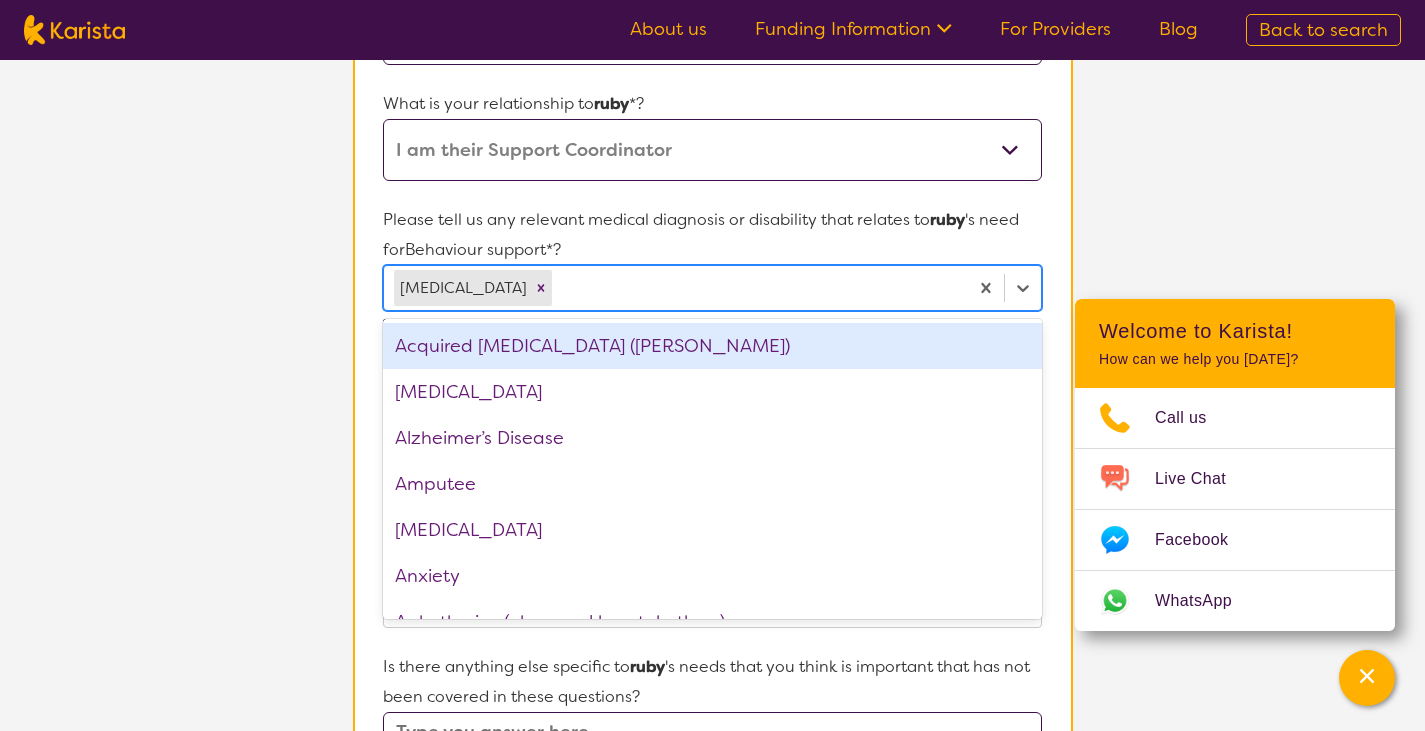 click on "L About You 2 Participant Details 3 Confirmation Participant Details & Service Preferences Name of participant First Name* [PERSON_NAME] Last Name [PERSON_NAME] What age is  ruby * ? 12 What is your relationship to  ruby *? This request is for myself I am their parent I am their child I am their spouse/partner I am their carer I am their Support Coordinator I am their Local Area Coordinator I am their Child Safety Officer I am their Aged Care Case Worker Other Please tell us any relevant medical diagnosis or disability that relates to  [PERSON_NAME] 's need for  Behaviour support *? option [MEDICAL_DATA], selected. option Acquired [MEDICAL_DATA] ([PERSON_NAME]) focused, 1 of 74. 74 results available. Use Up and Down to choose options, press Enter to select the currently focused option, press Escape to exit the menu, press Tab to select the option and exit the menu. [MEDICAL_DATA] Acquired [MEDICAL_DATA] (ABI) [MEDICAL_DATA] Alzheimer’s Disease Amputee [MEDICAL_DATA] Anxiety Arrhythmias (abnormal heart rhythms) [MEDICAL_DATA] ASD [MEDICAL_DATA] Bowel issues" at bounding box center (712, 488) 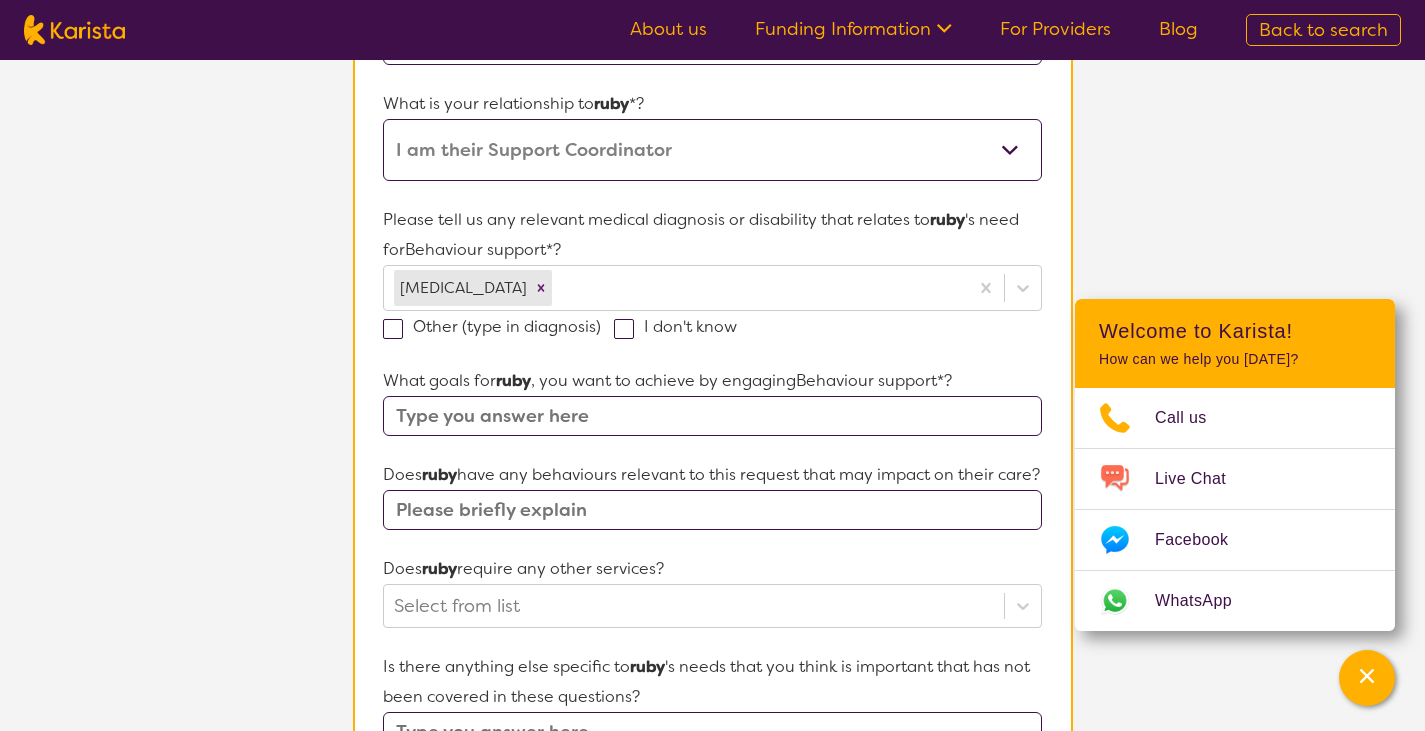 click at bounding box center (712, 416) 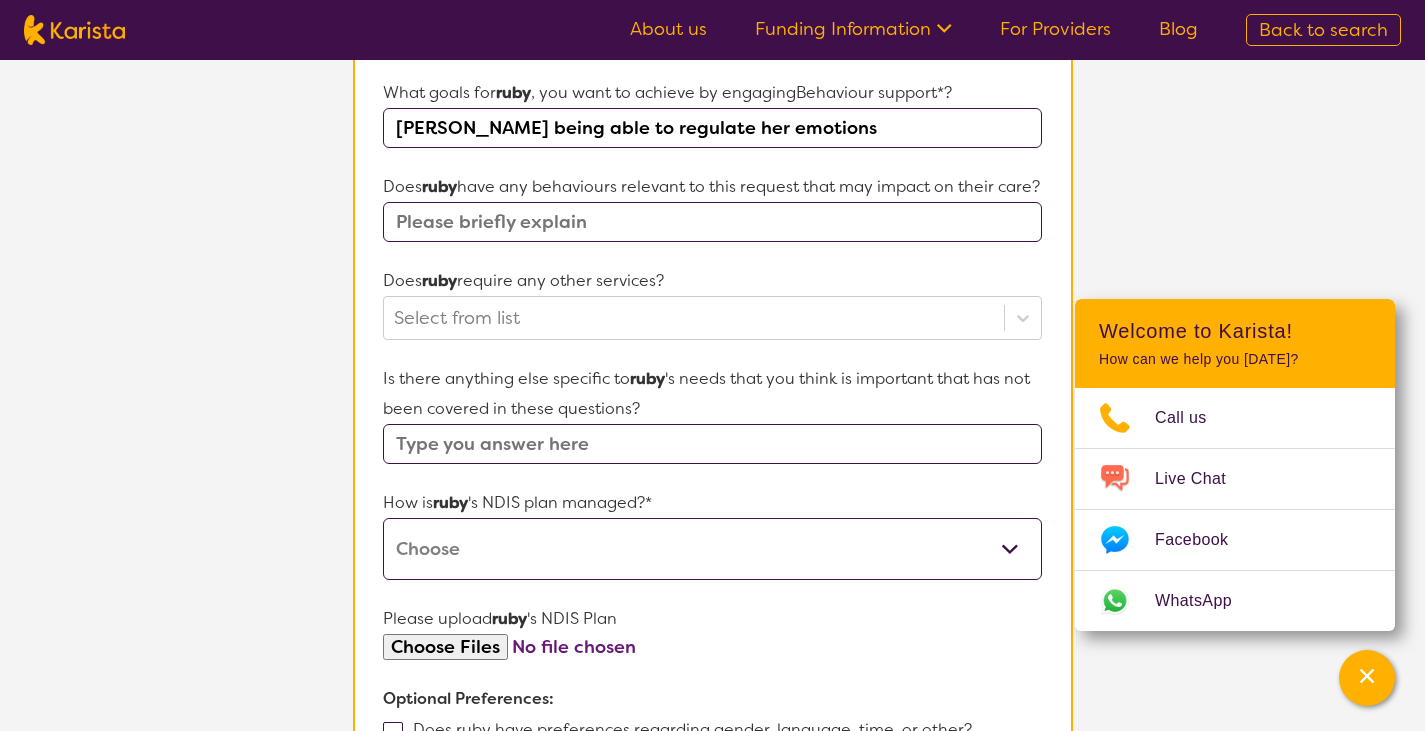 scroll, scrollTop: 732, scrollLeft: 0, axis: vertical 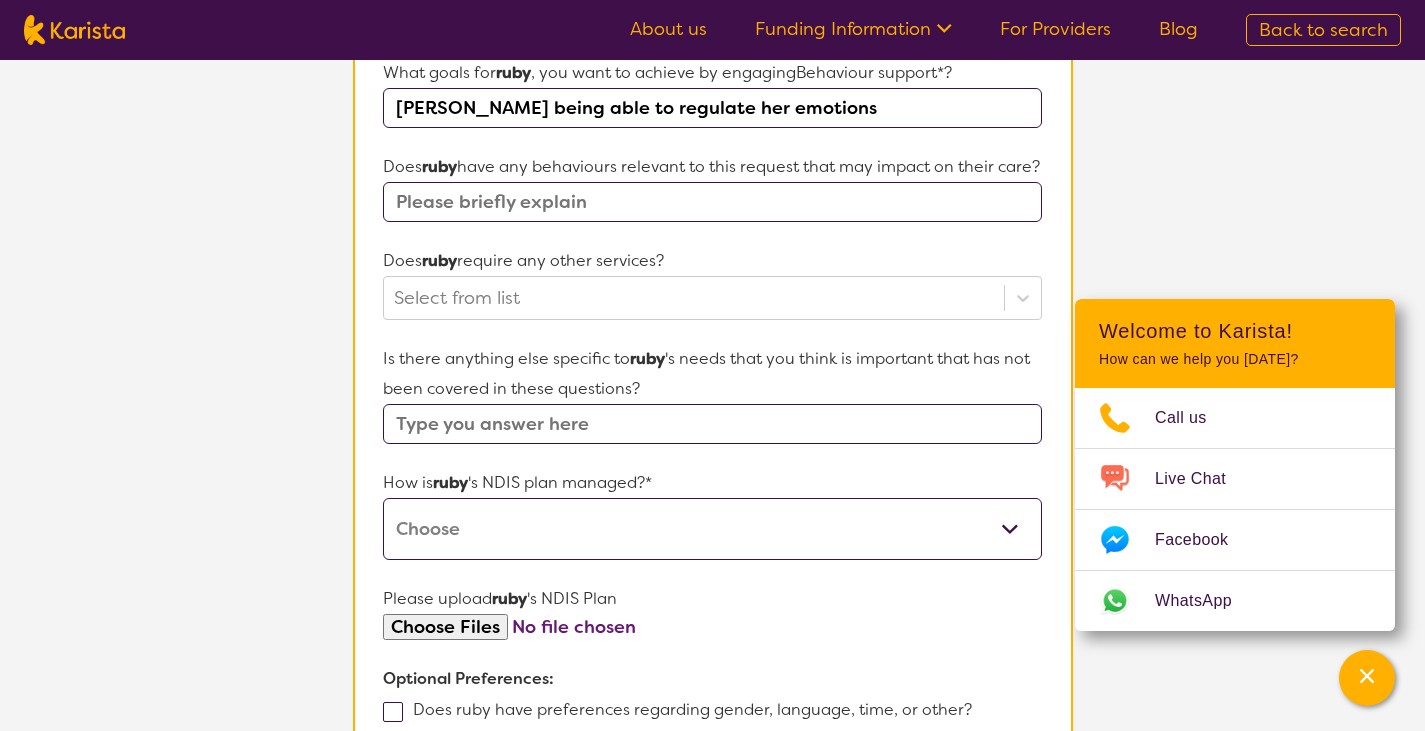 type on "[PERSON_NAME] being able to regulate her emotions" 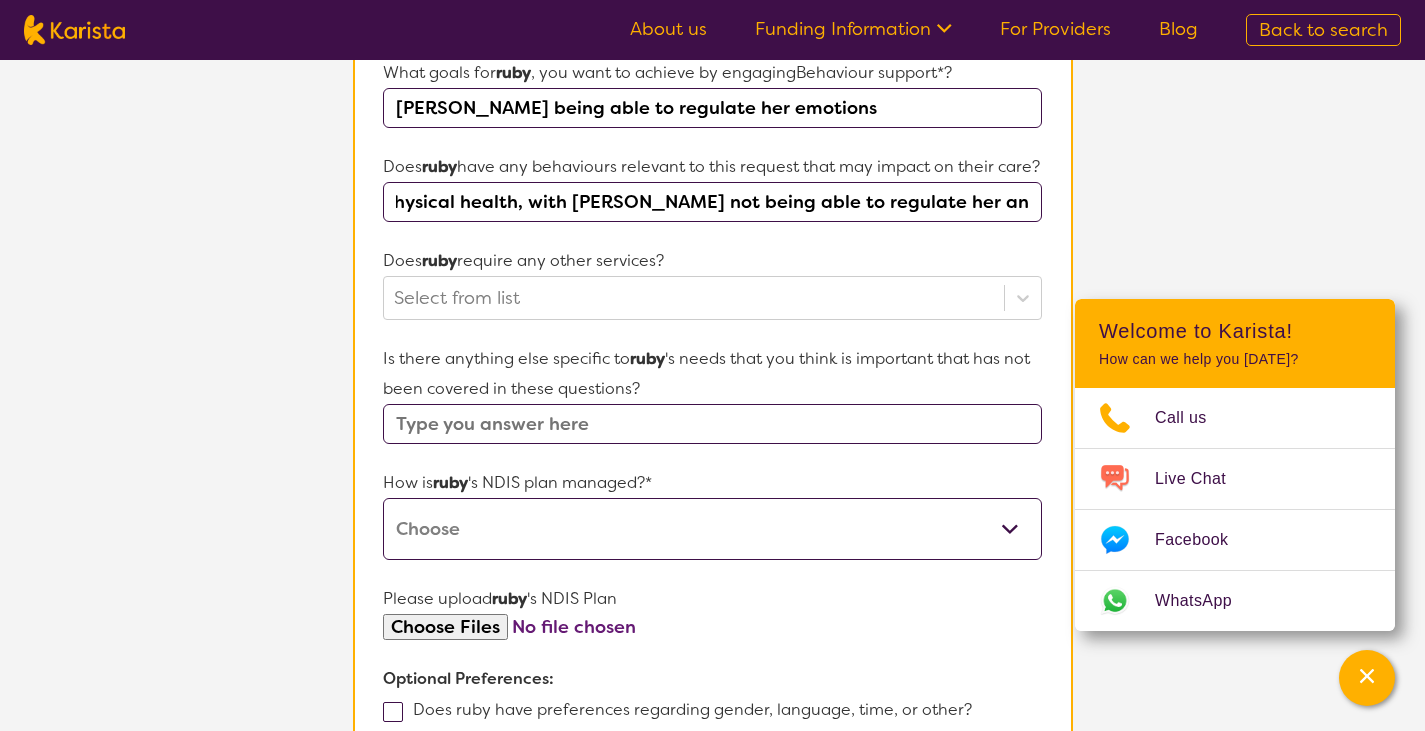 scroll, scrollTop: 0, scrollLeft: 1089, axis: horizontal 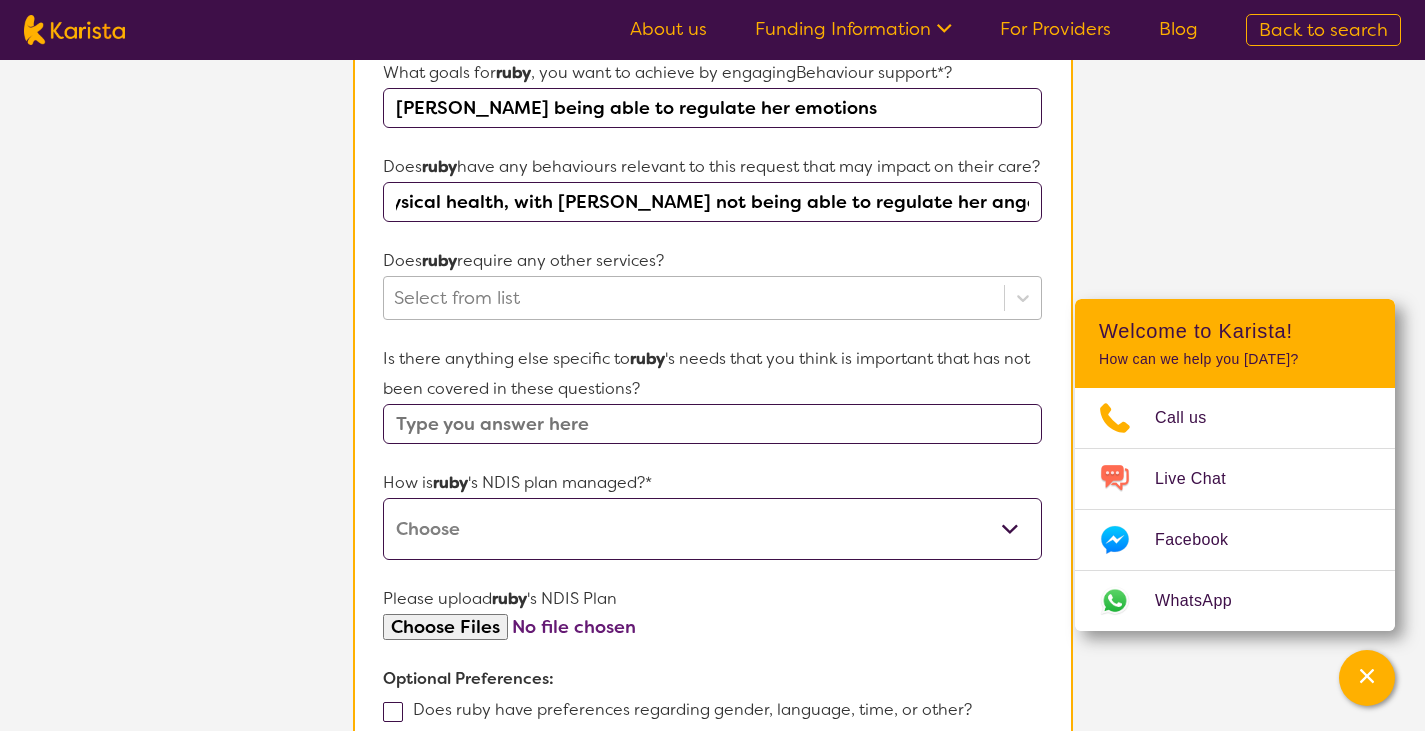 type on "[PERSON_NAME] has [MEDICAL_DATA] mellituis and finds it difficult to process this and the severity it can have on her physical health, with [PERSON_NAME] not being able to regulate her anger it can effect her blood sugar levels" 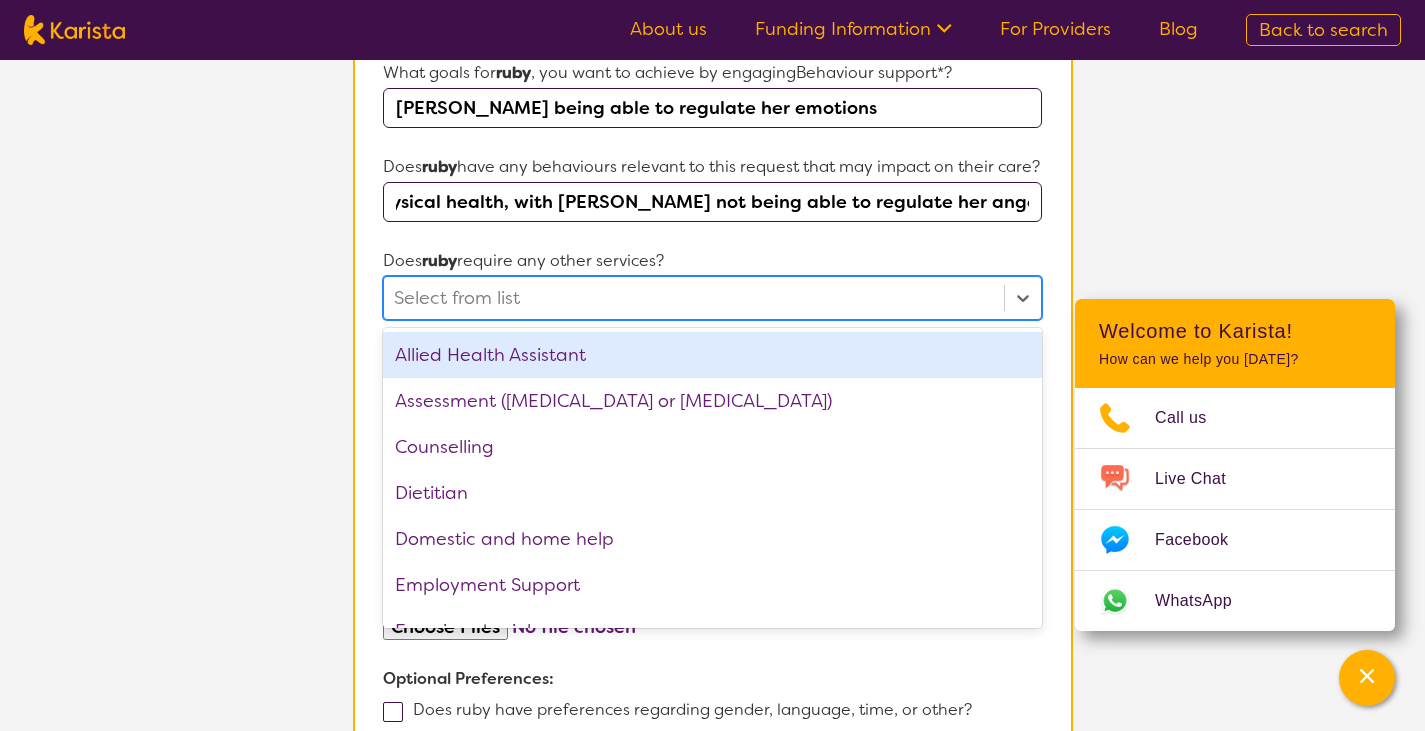 click at bounding box center (693, 298) 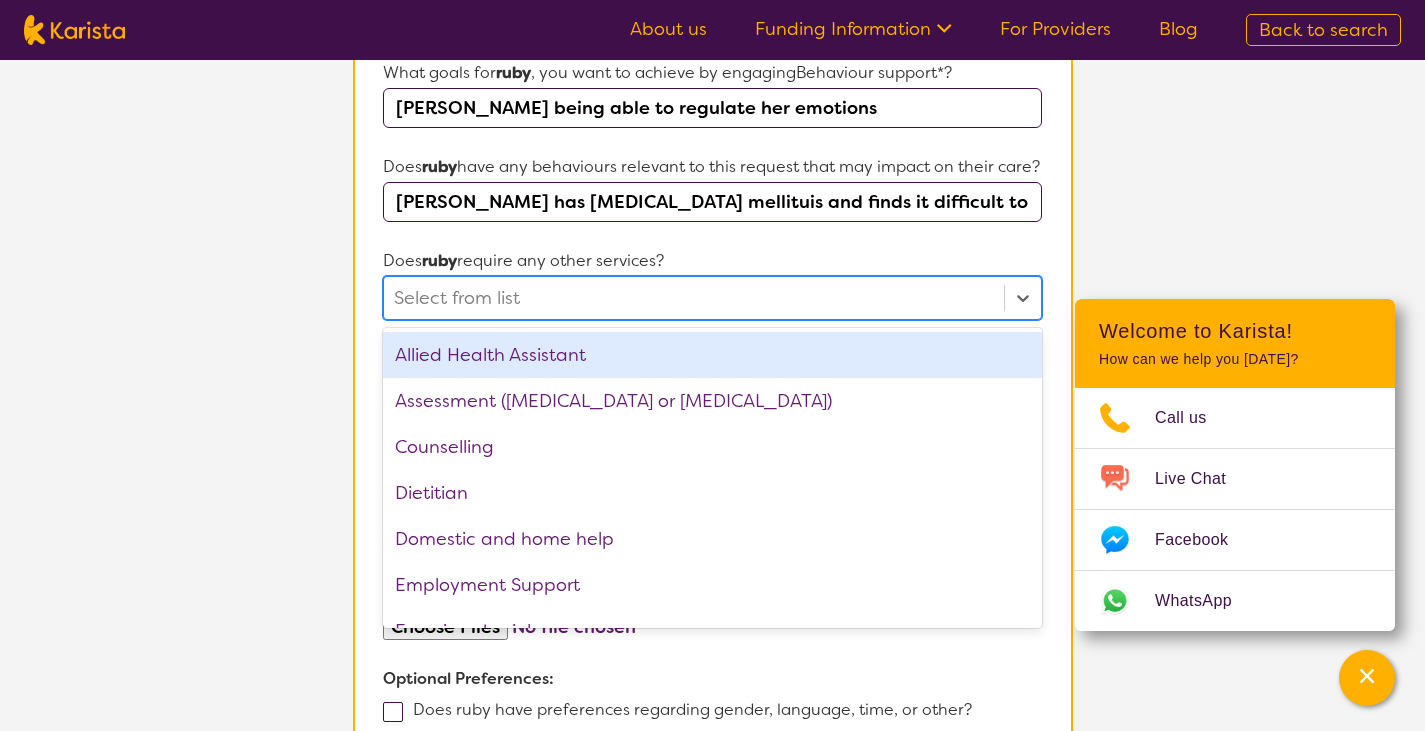 click on "Name of participant First Name* [PERSON_NAME] Last Name [PERSON_NAME] What age is  ruby * ? 12 What is your relationship to  ruby *? This request is for myself I am their parent I am their child I am their spouse/partner I am their carer I am their Support Coordinator I am their Local Area Coordinator I am their Child Safety Officer I am their Aged Care Case Worker Other Please tell us any relevant medical diagnosis or disability that relates to  [PERSON_NAME] 's need for  Behaviour support *? [MEDICAL_DATA] Other (type in diagnosis) I don't know What goals for  ruby , you want to achieve by engaging  Behaviour support *? [PERSON_NAME] being able to regulate her emotions Does  [PERSON_NAME]  have any behaviours relevant to this request that may impact on their care? [PERSON_NAME] has [MEDICAL_DATA] mellituis and finds it difficult to process this and the severity it can have on her physical health, with [PERSON_NAME] not being able to regulate her anger it can effect her blood sugar levels Does  ruby  require any other services? Select from list Counselling [MEDICAL_DATA]" at bounding box center (712, 238) 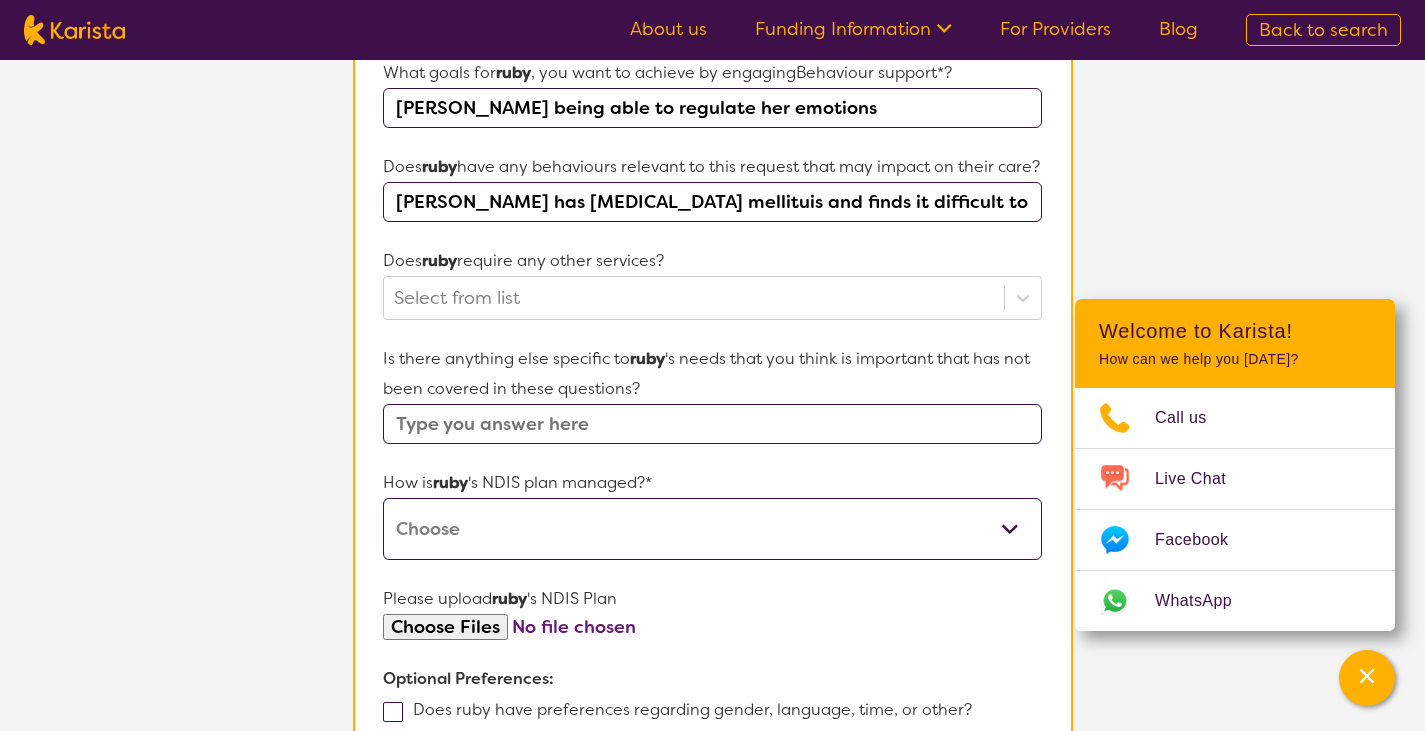 click at bounding box center [712, 424] 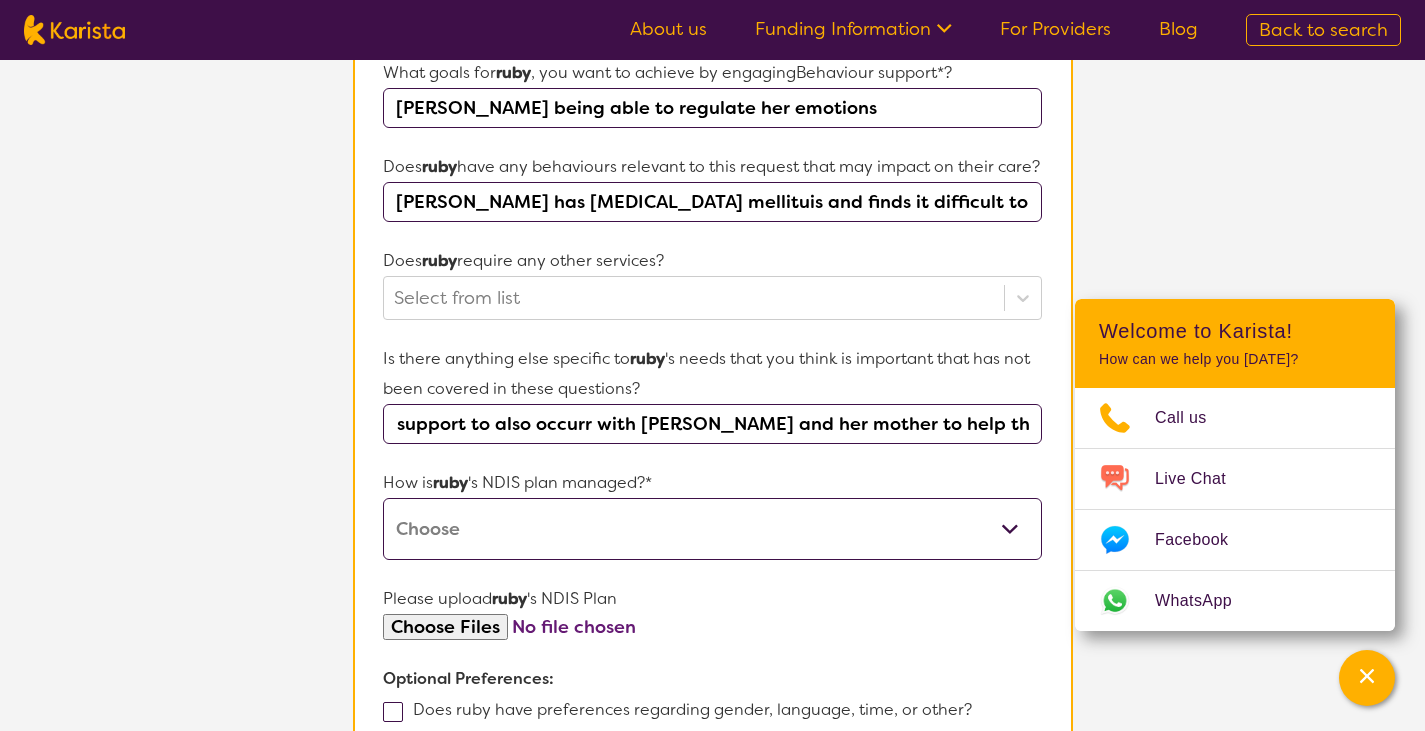scroll, scrollTop: 0, scrollLeft: 186, axis: horizontal 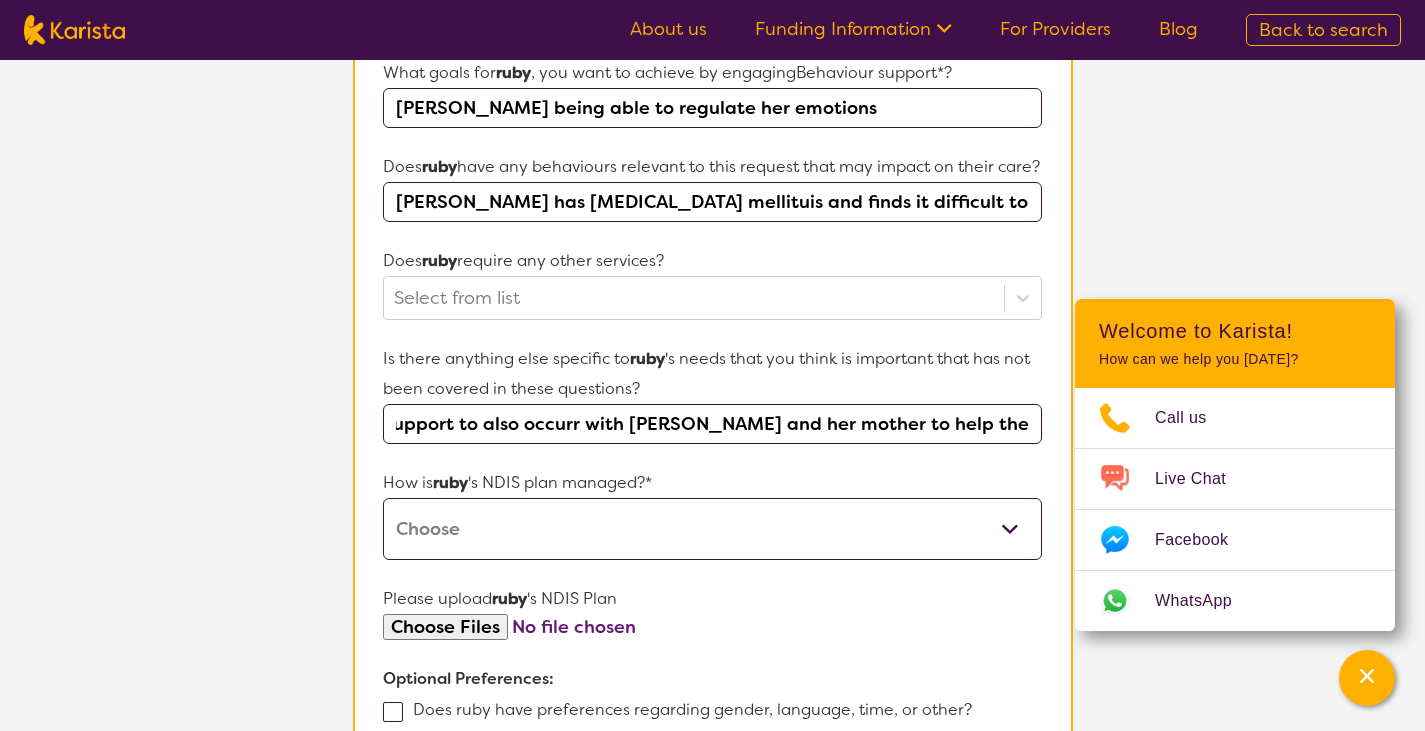 type on "Needing behaviour support to also occurr with [PERSON_NAME] and her mother to help their relationship" 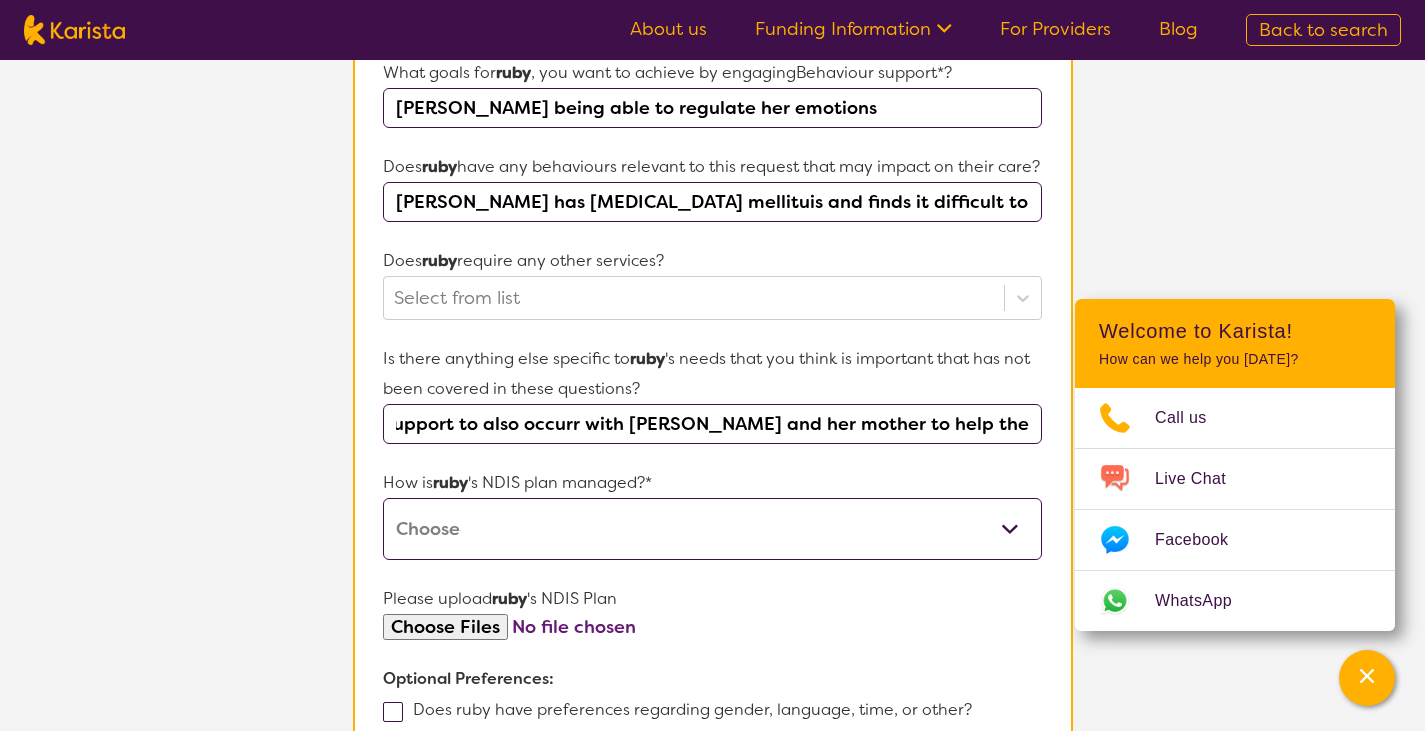 click on "Self-managed NDIS plan Managed by a registered plan management provider (not the NDIA) Agency-managed (by the NDIA) I'm not sure" at bounding box center (712, 529) 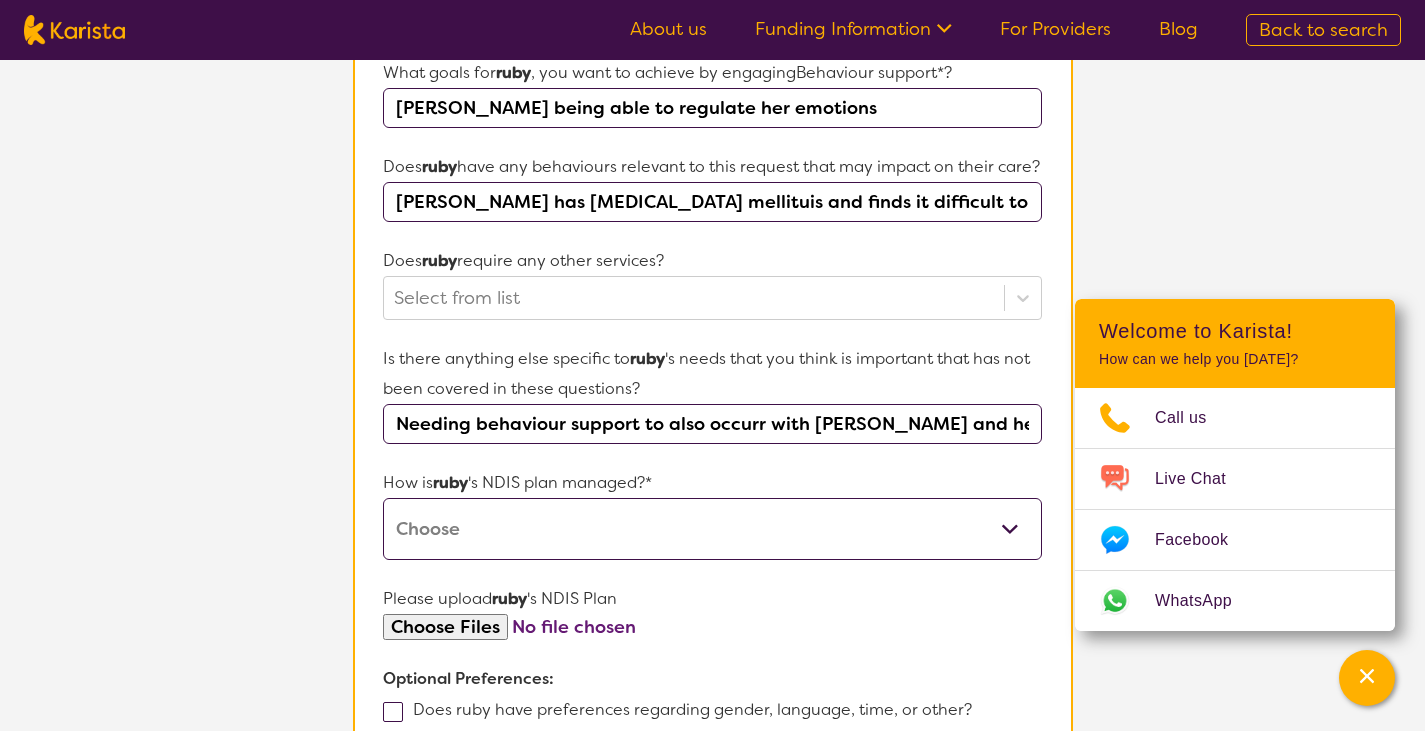 select on "Plan Managed" 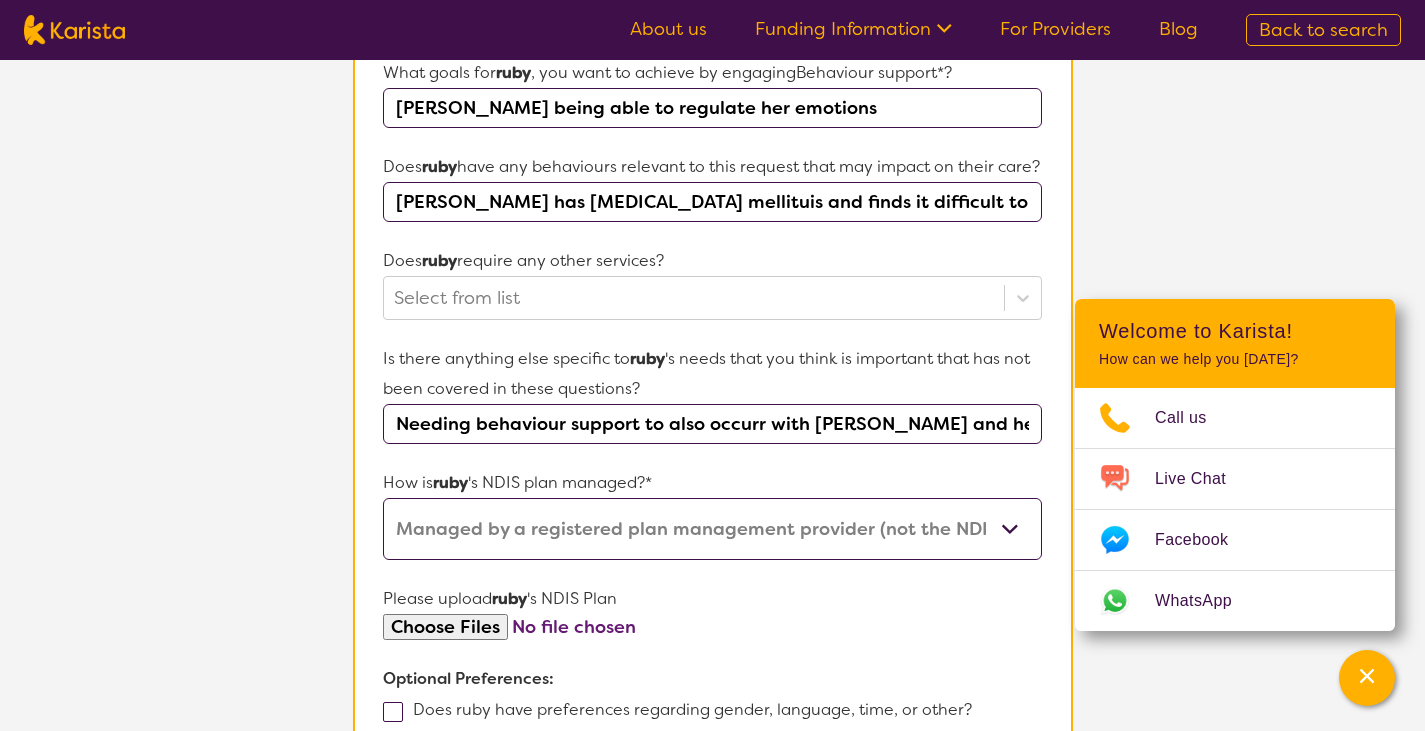 click on "Self-managed NDIS plan Managed by a registered plan management provider (not the NDIA) Agency-managed (by the NDIA) I'm not sure" at bounding box center (712, 529) 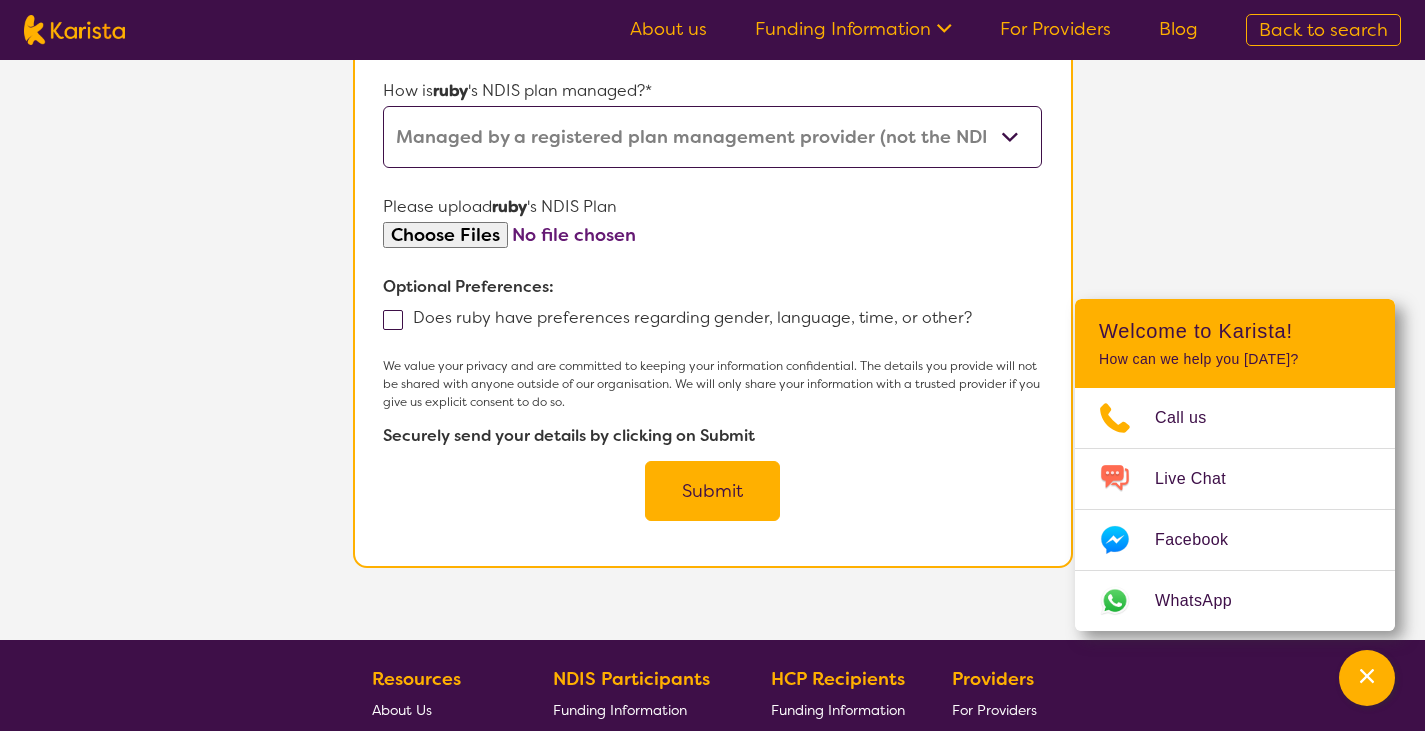 scroll, scrollTop: 1117, scrollLeft: 0, axis: vertical 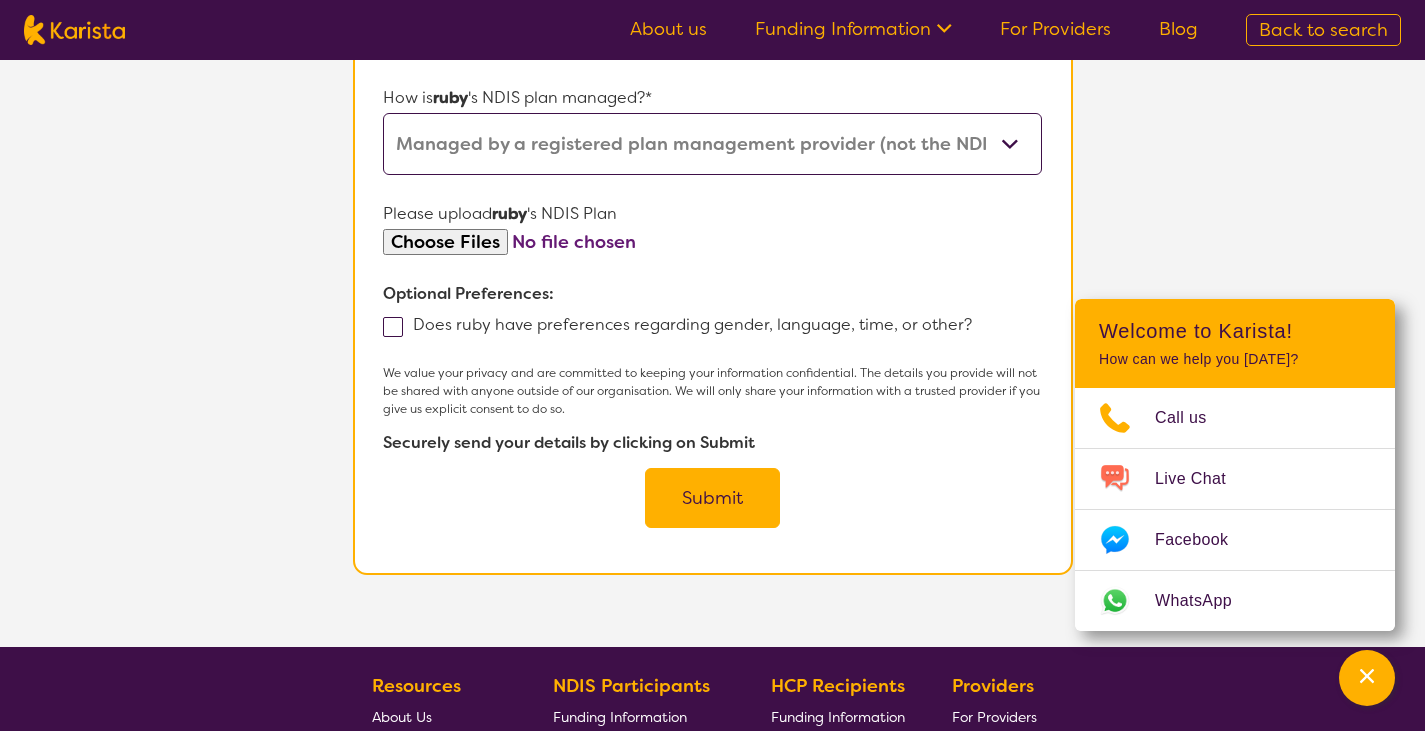 click at bounding box center [393, 327] 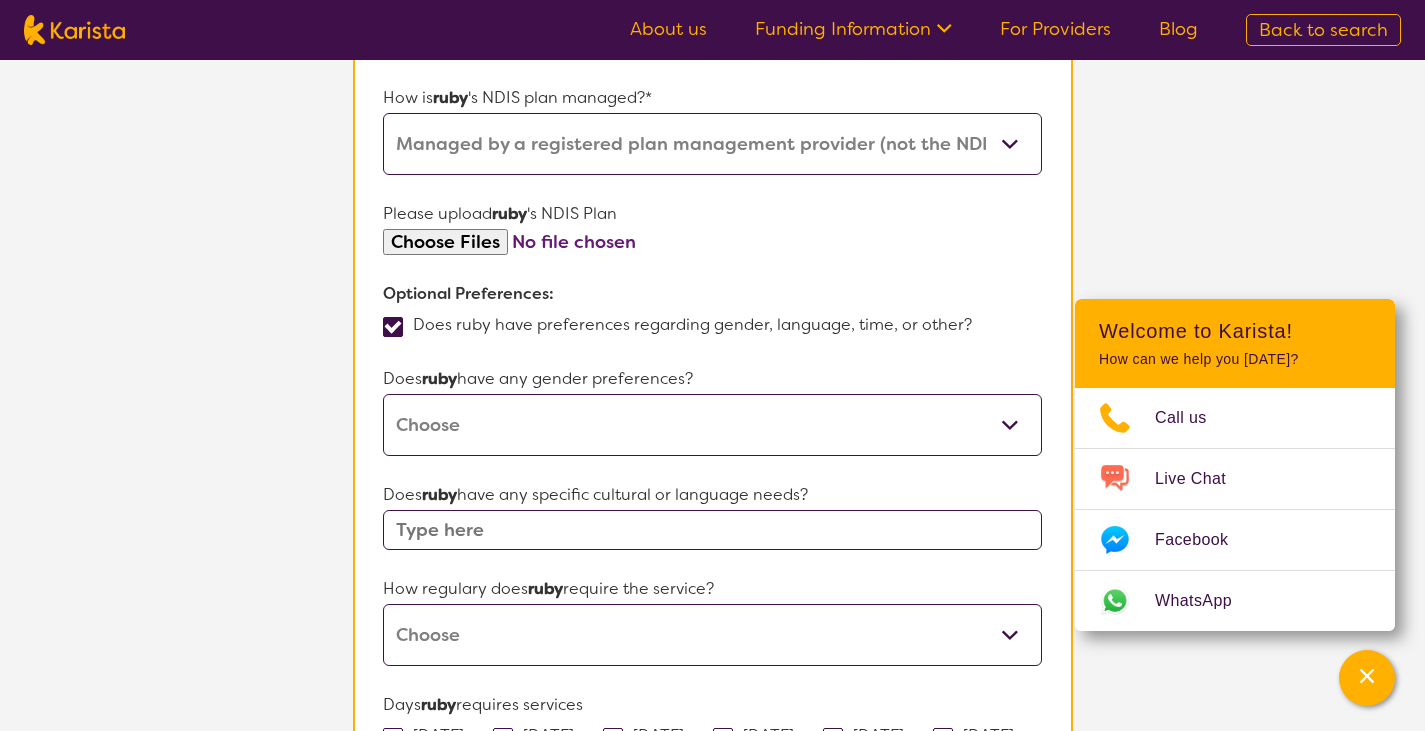 click on "[DEMOGRAPHIC_DATA] [DEMOGRAPHIC_DATA] Other No Preference" at bounding box center (712, 425) 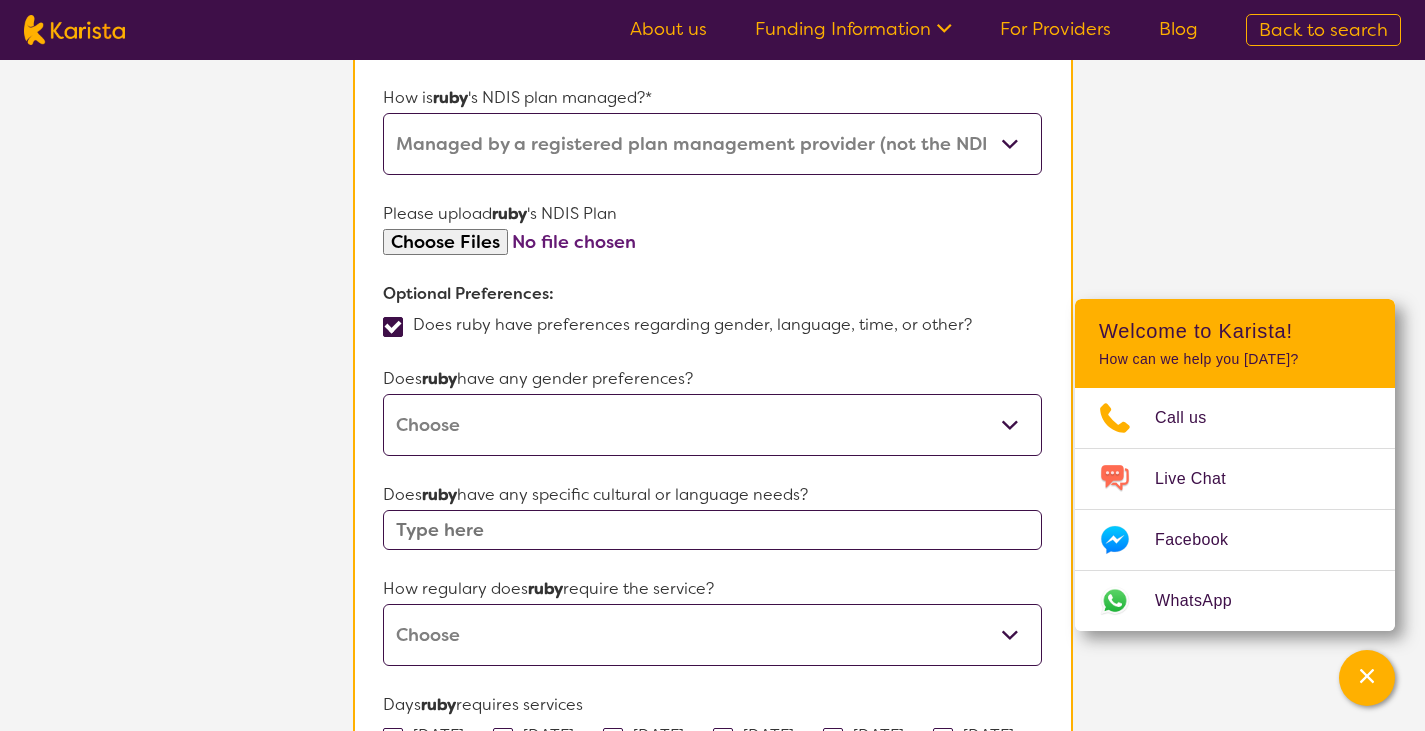 click on "[DEMOGRAPHIC_DATA] [DEMOGRAPHIC_DATA] Other No Preference" at bounding box center [712, 425] 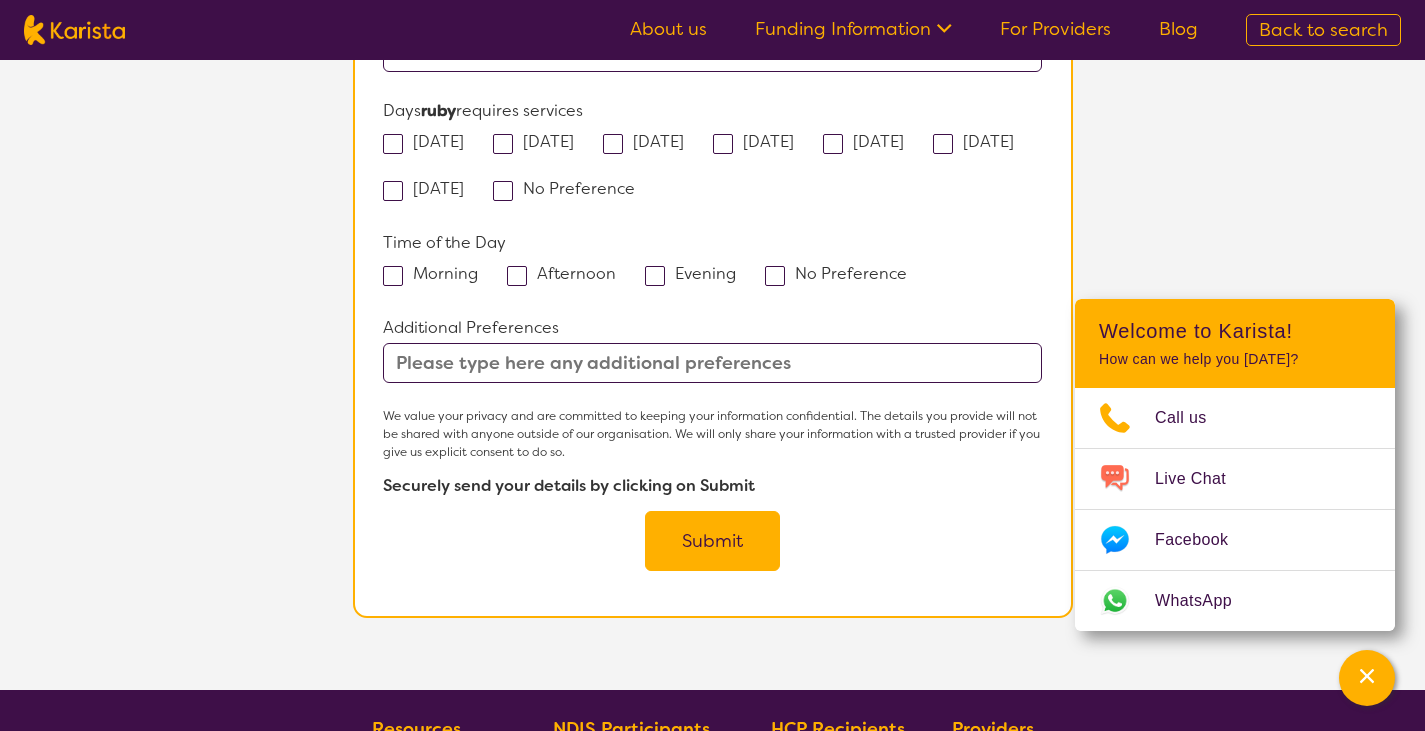 scroll, scrollTop: 1774, scrollLeft: 0, axis: vertical 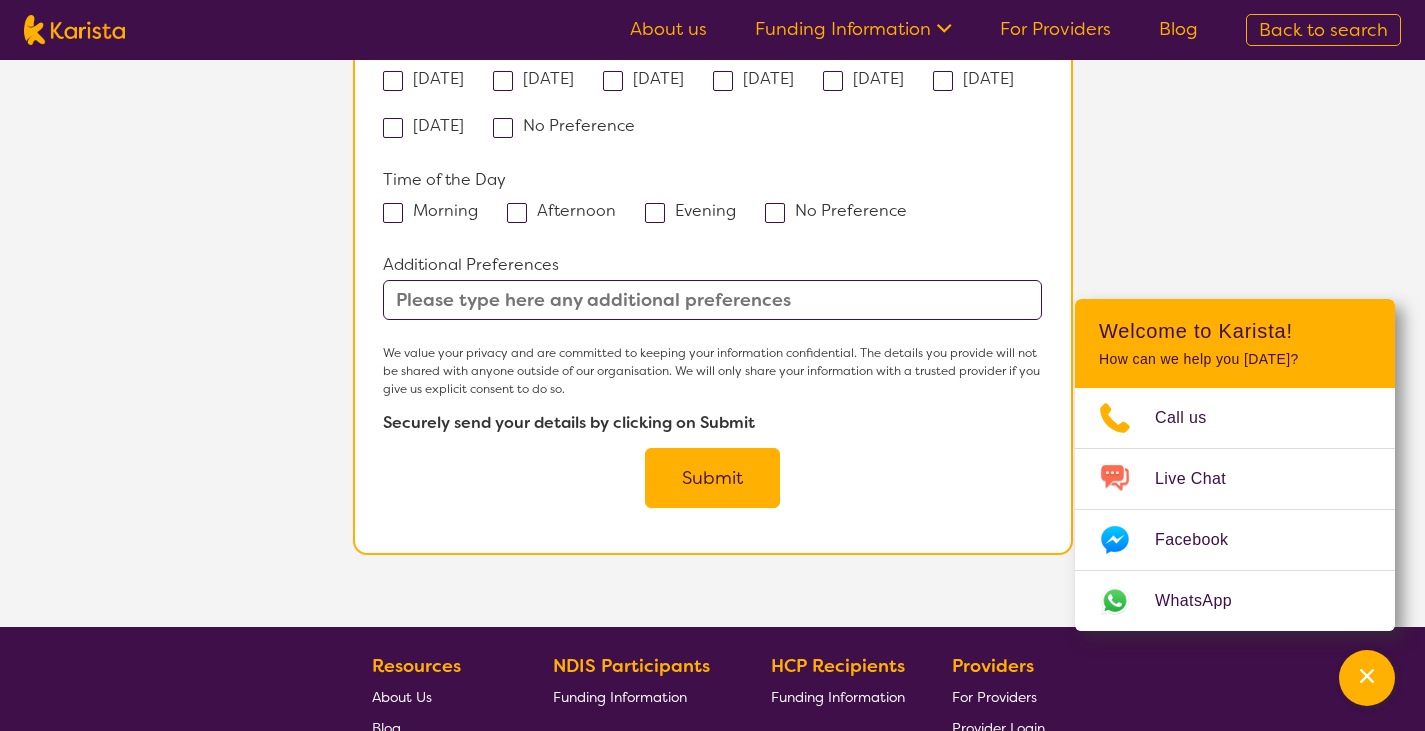 click on "Submit" at bounding box center (712, 478) 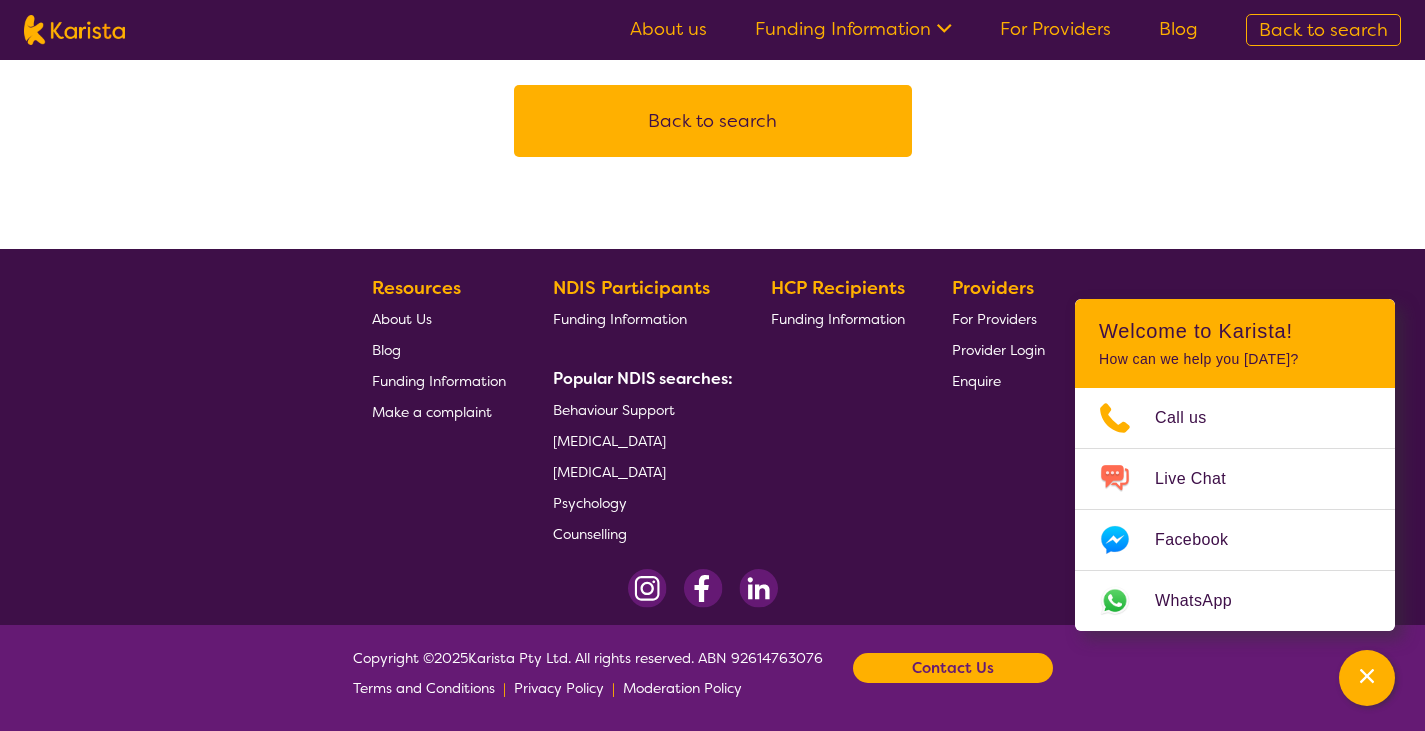 scroll, scrollTop: 0, scrollLeft: 0, axis: both 